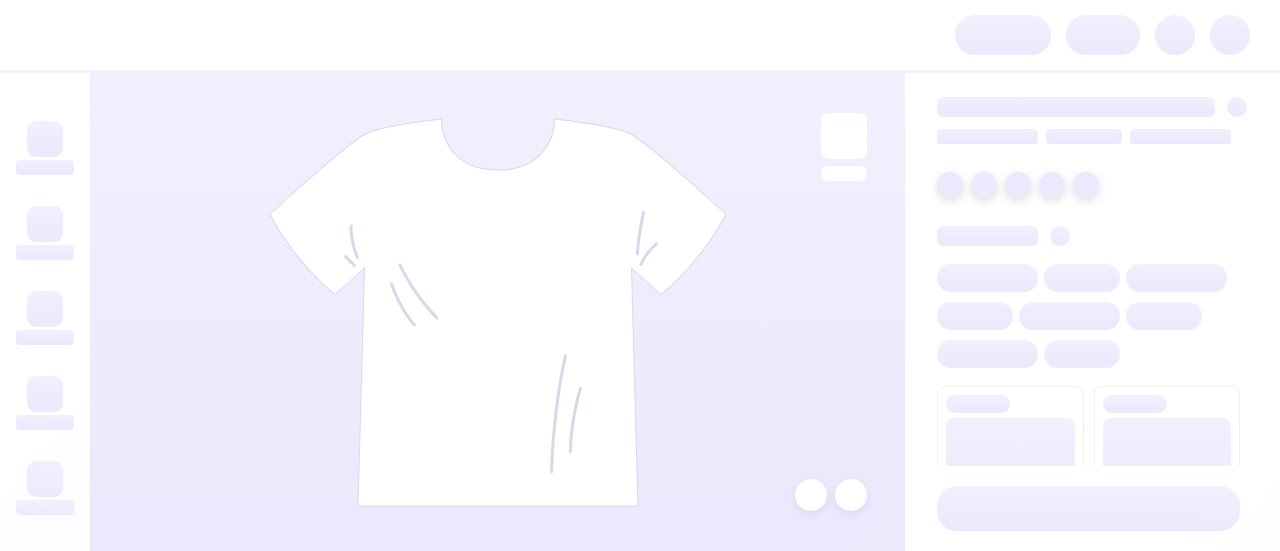 scroll, scrollTop: 0, scrollLeft: 0, axis: both 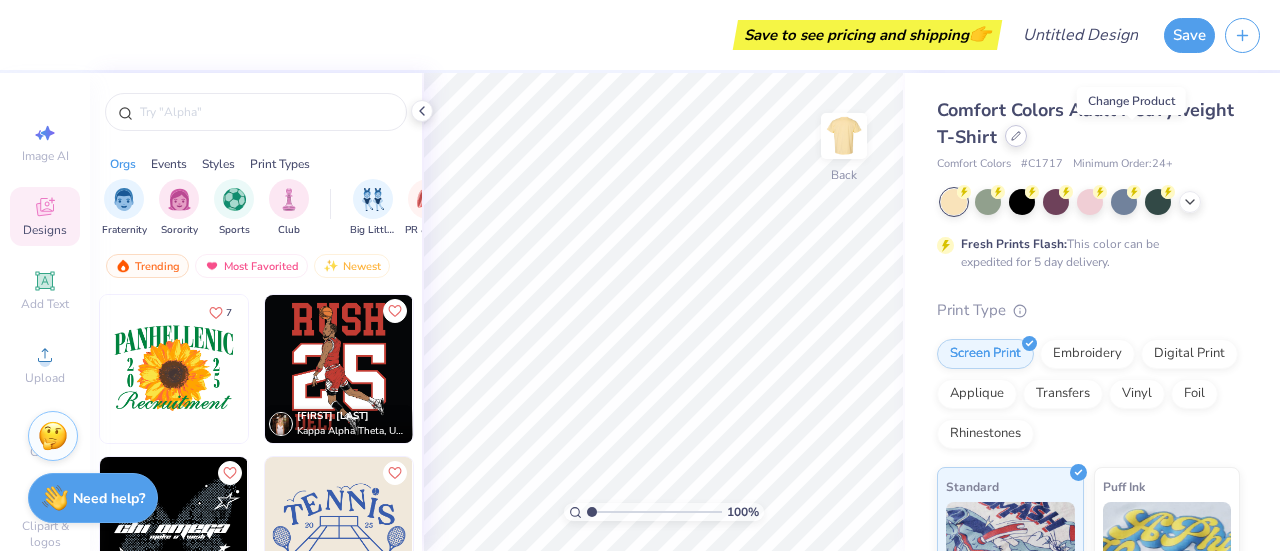 click 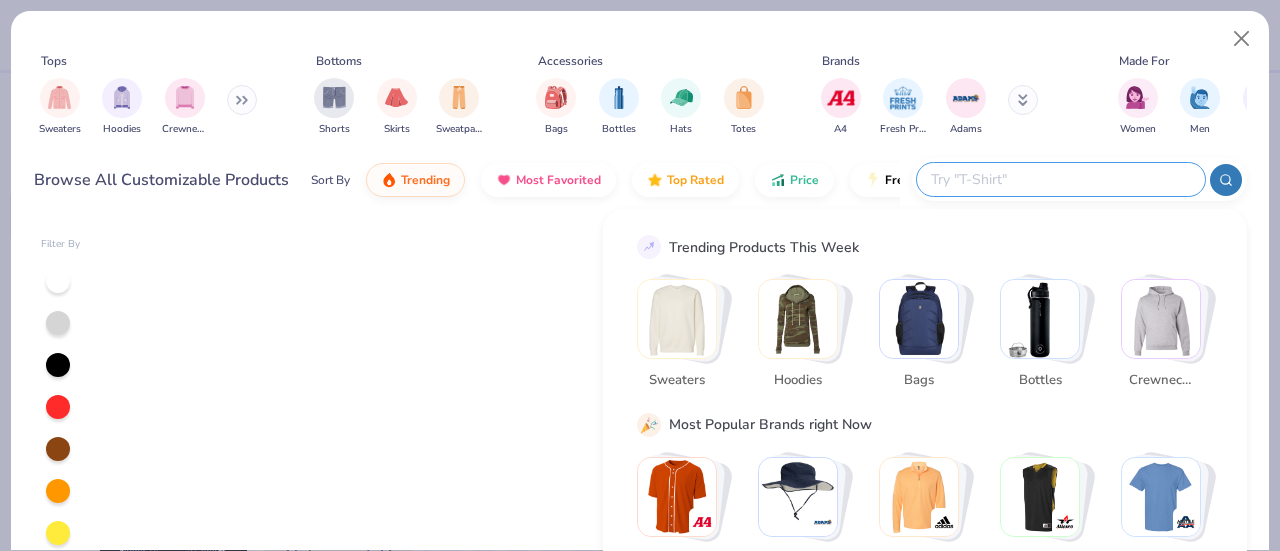 click at bounding box center (1060, 179) 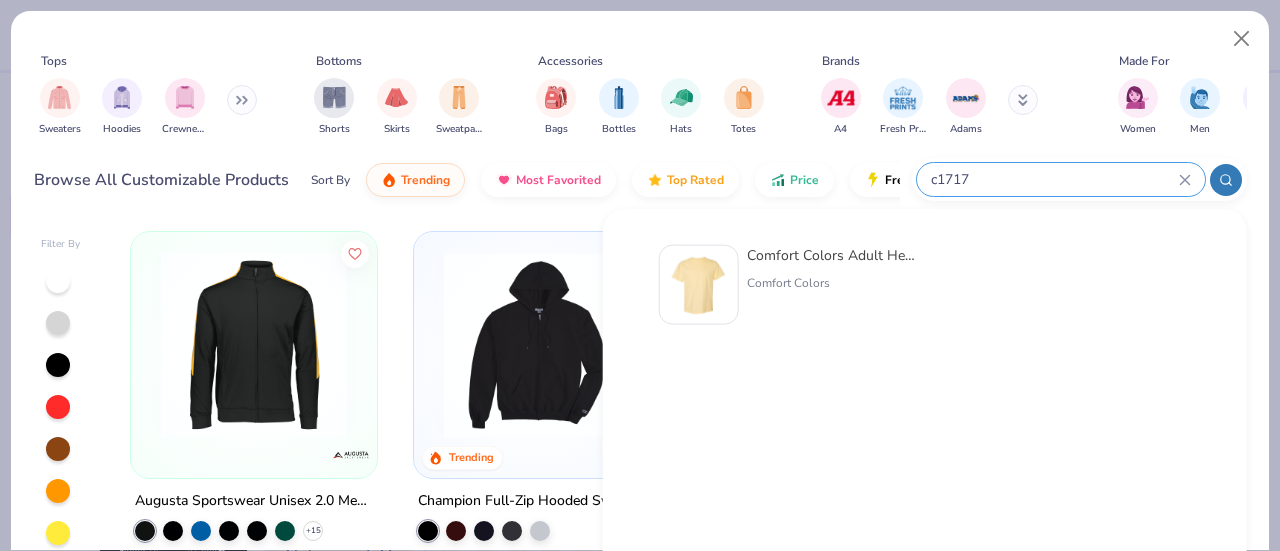 type on "c1717" 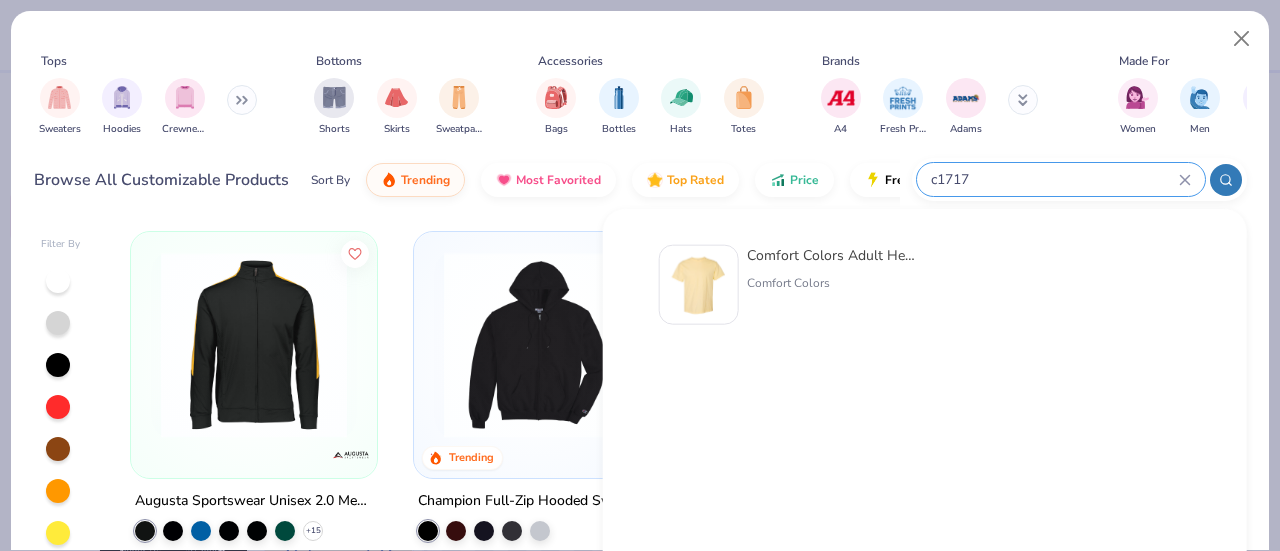 click on "Comfort Colors Adult Heavyweight T-Shirt" at bounding box center (831, 255) 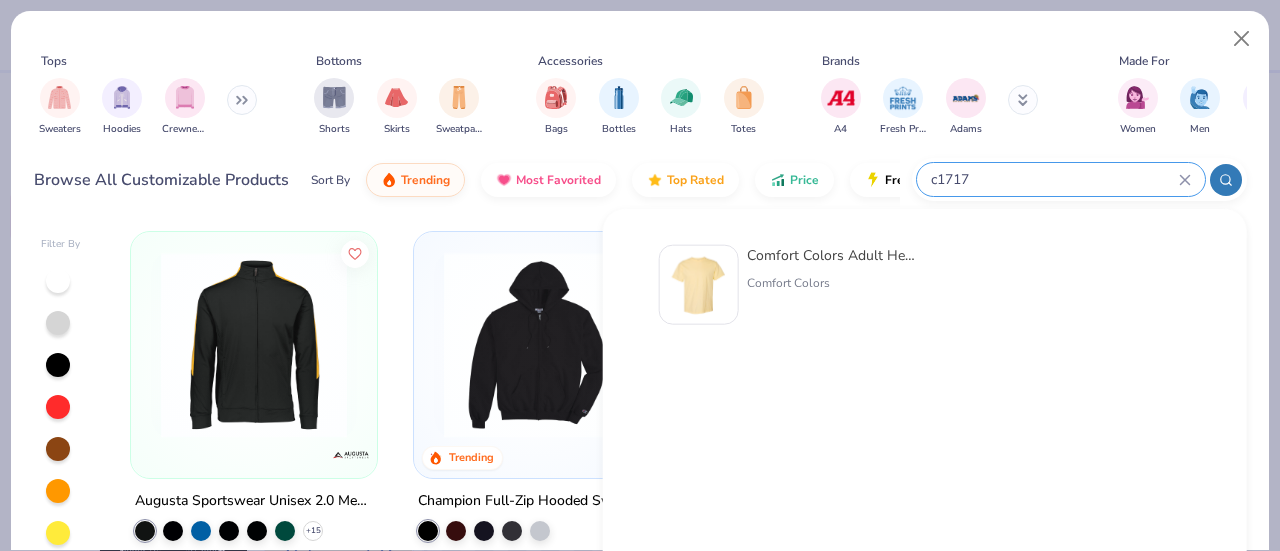 type 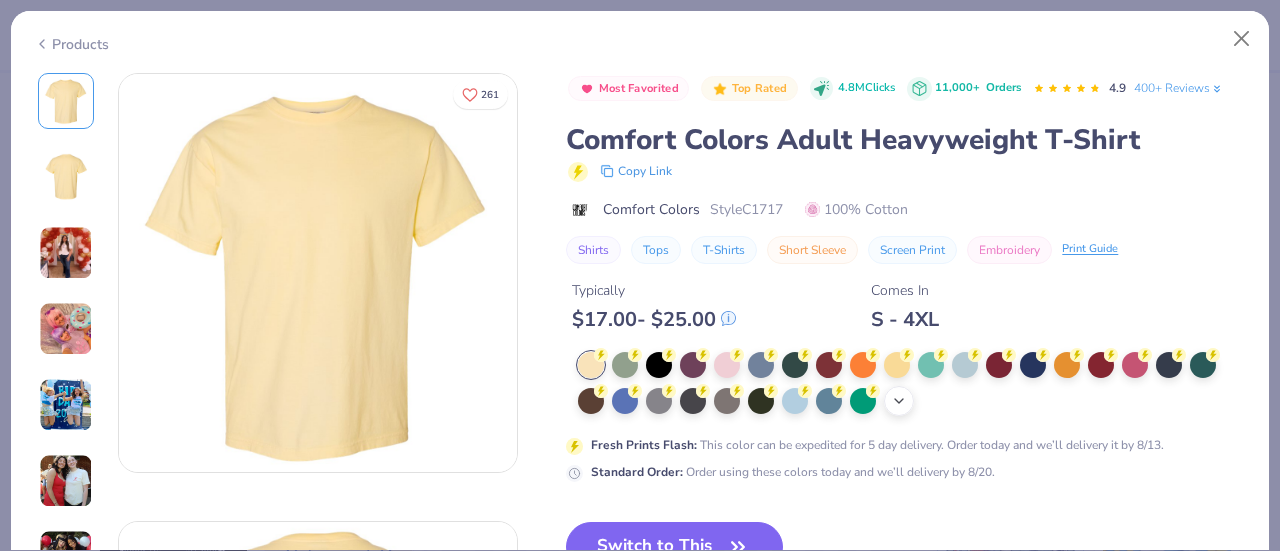 click 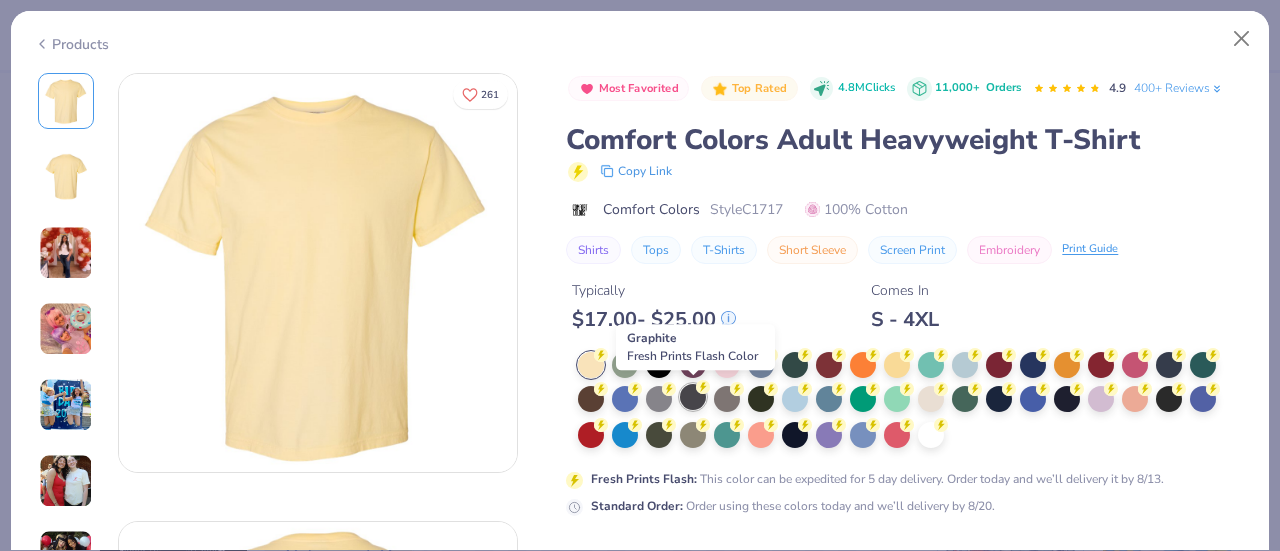 click at bounding box center [693, 397] 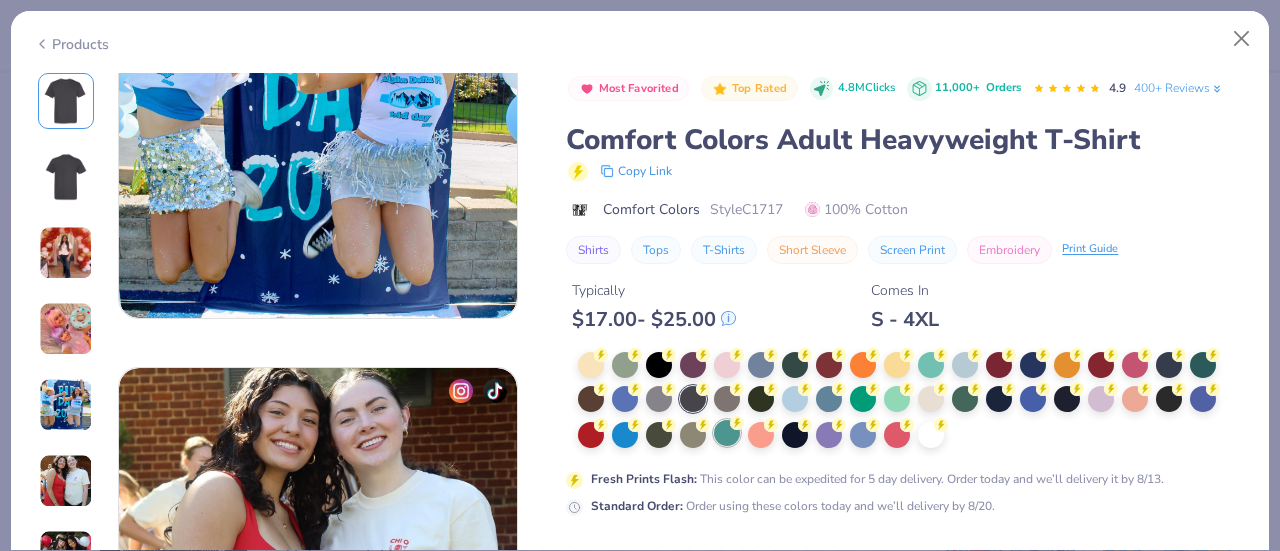 scroll, scrollTop: 2828, scrollLeft: 0, axis: vertical 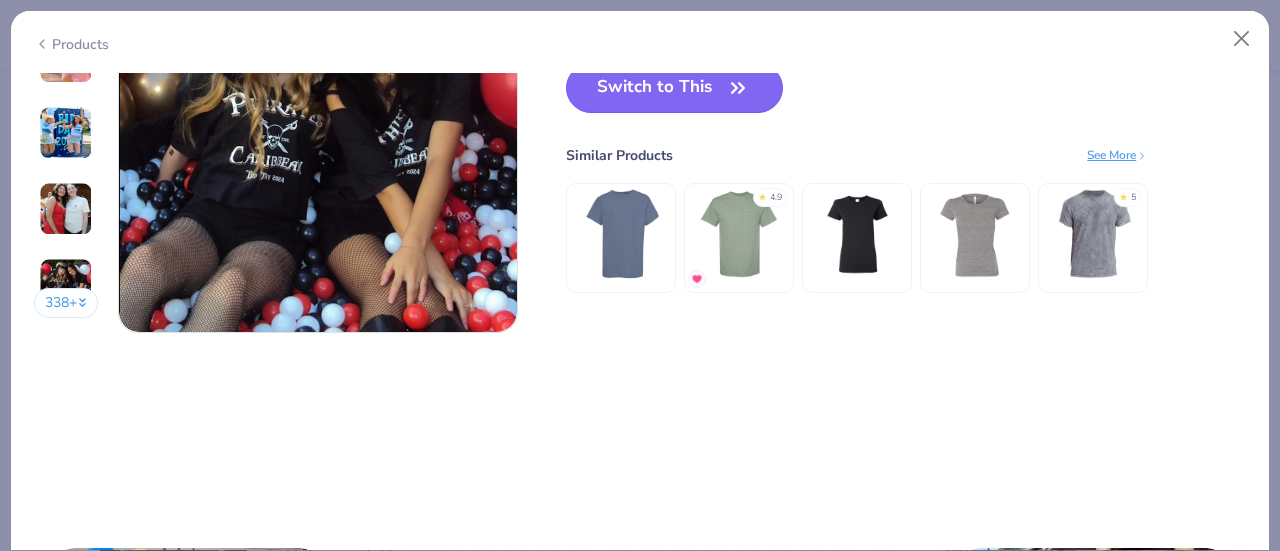 click on "Switch to This" at bounding box center [674, 88] 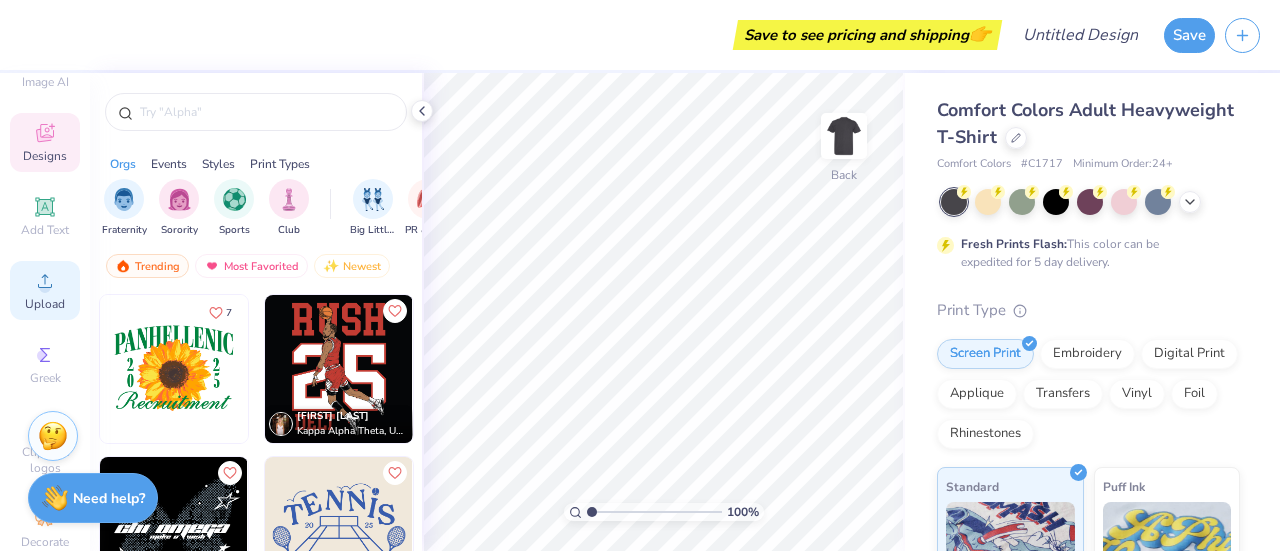 scroll, scrollTop: 0, scrollLeft: 0, axis: both 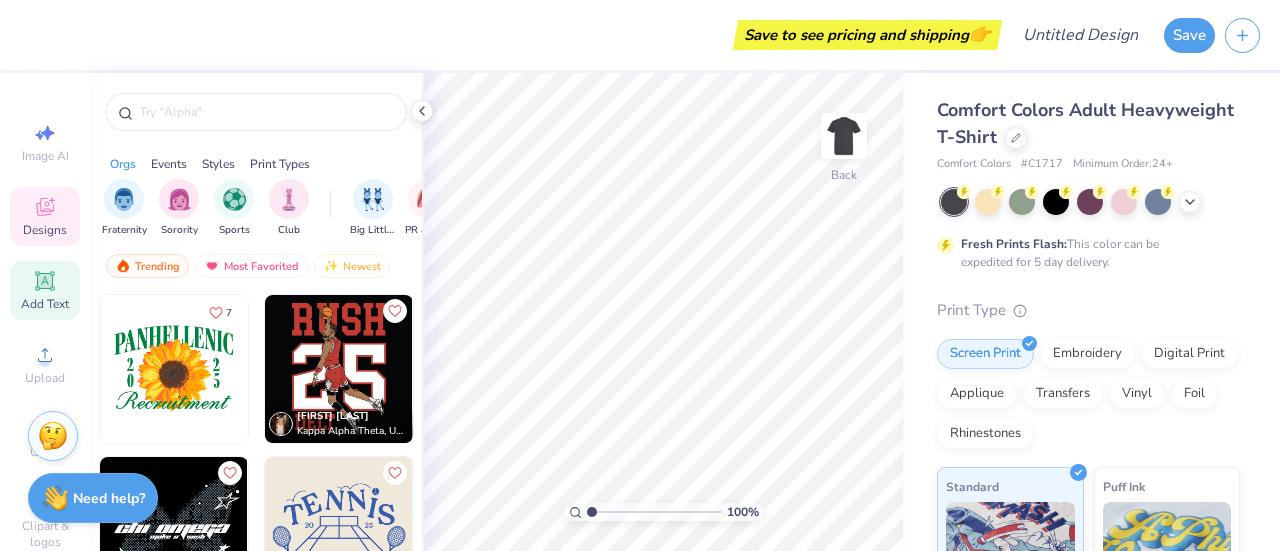 click 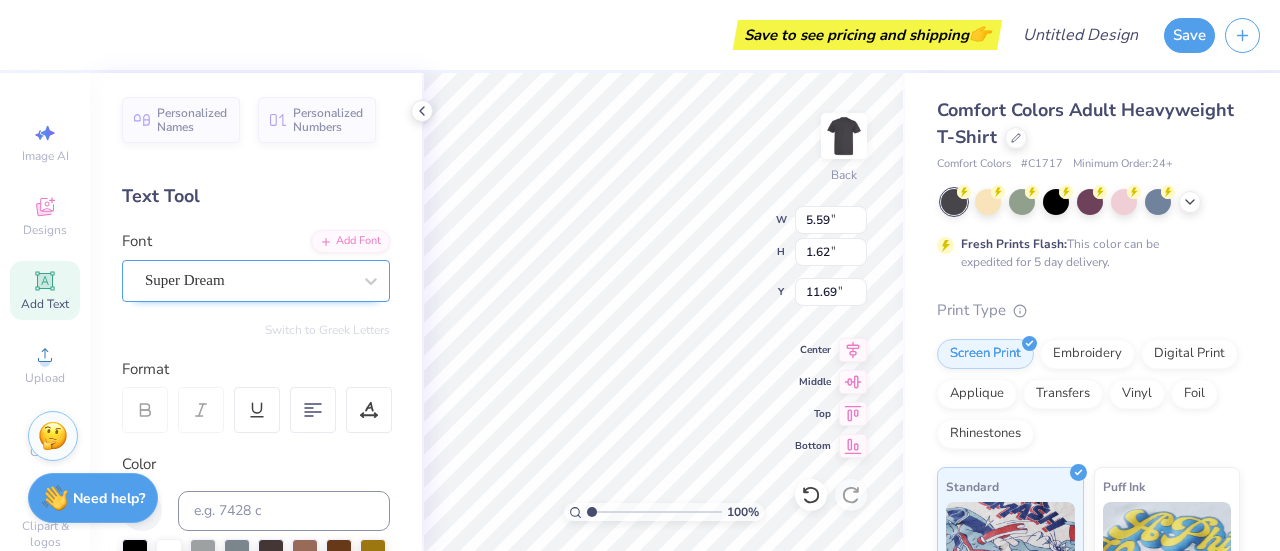 click on "Super Dream" at bounding box center (248, 280) 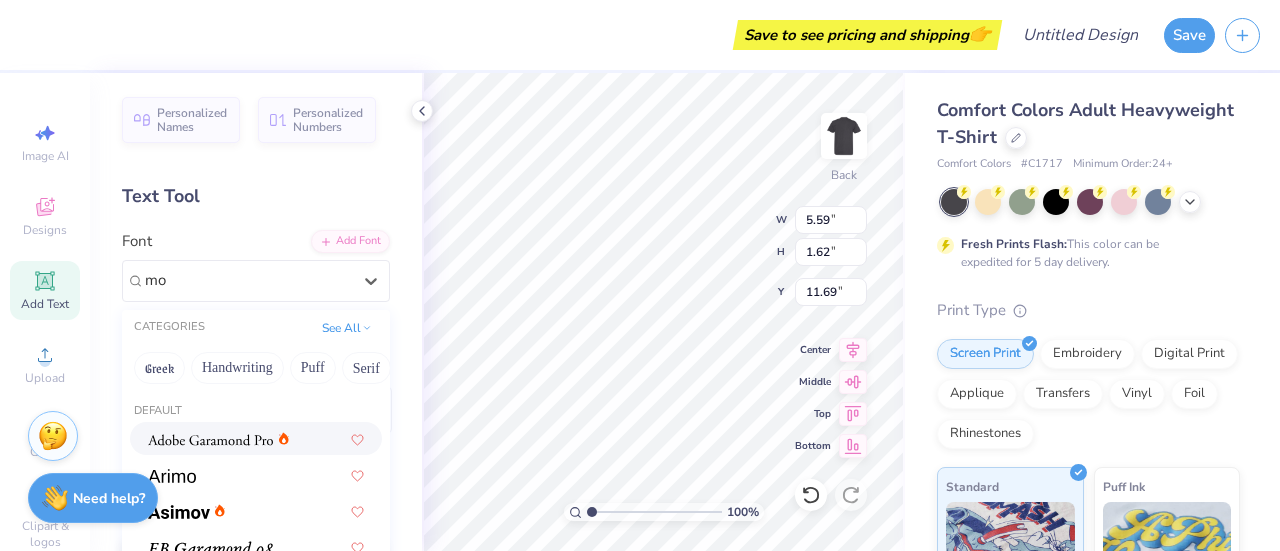 type on "mo" 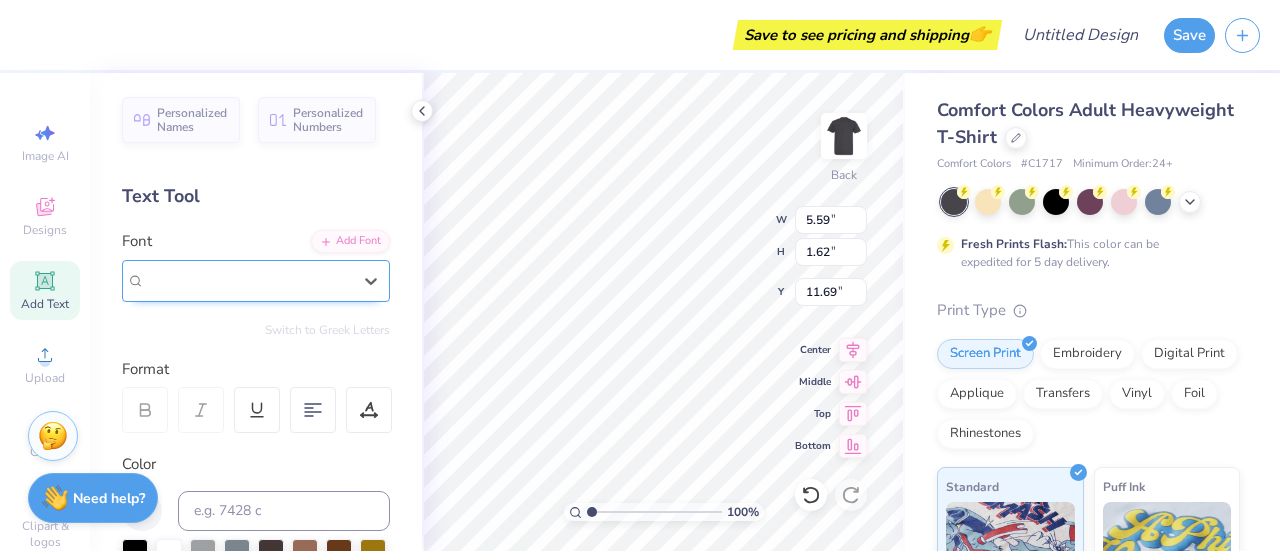 click on "Super Dream" at bounding box center [248, 280] 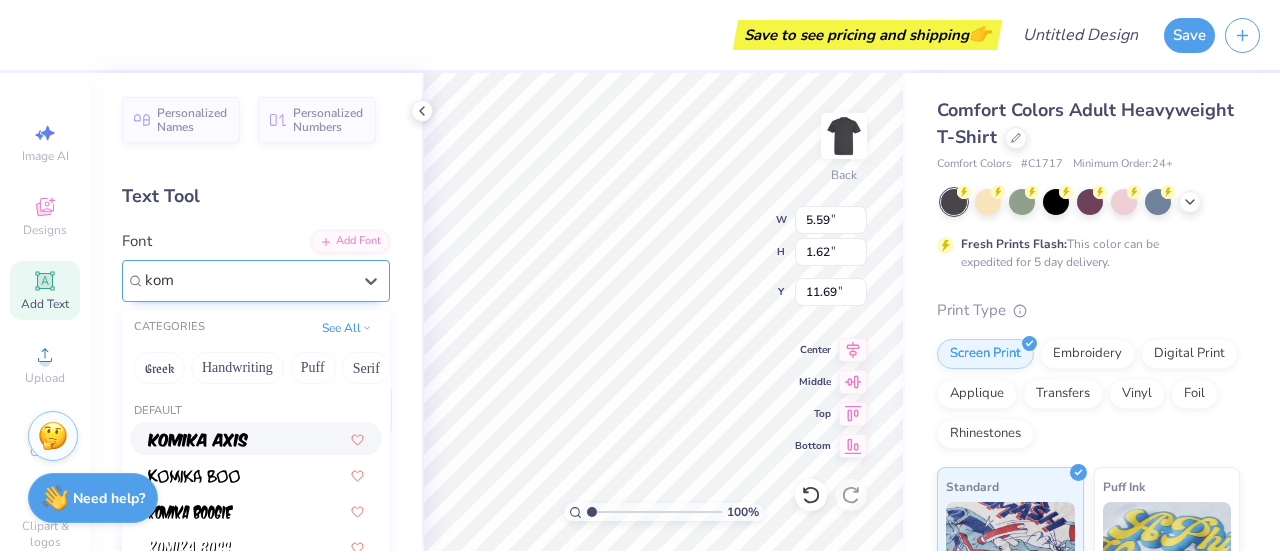 type on "kom" 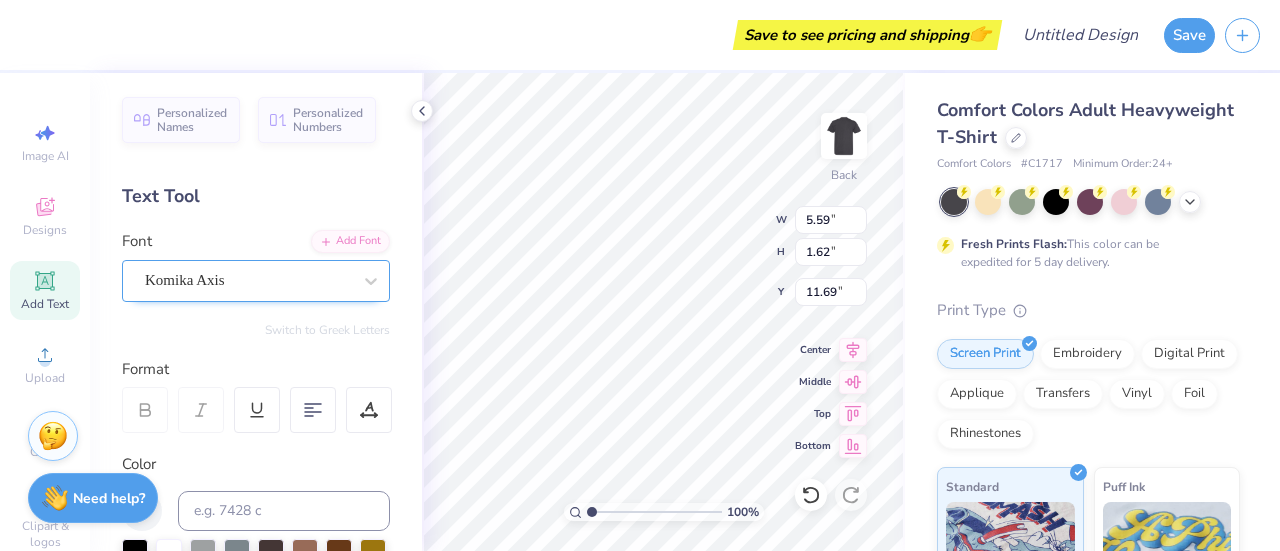 type on "6.18" 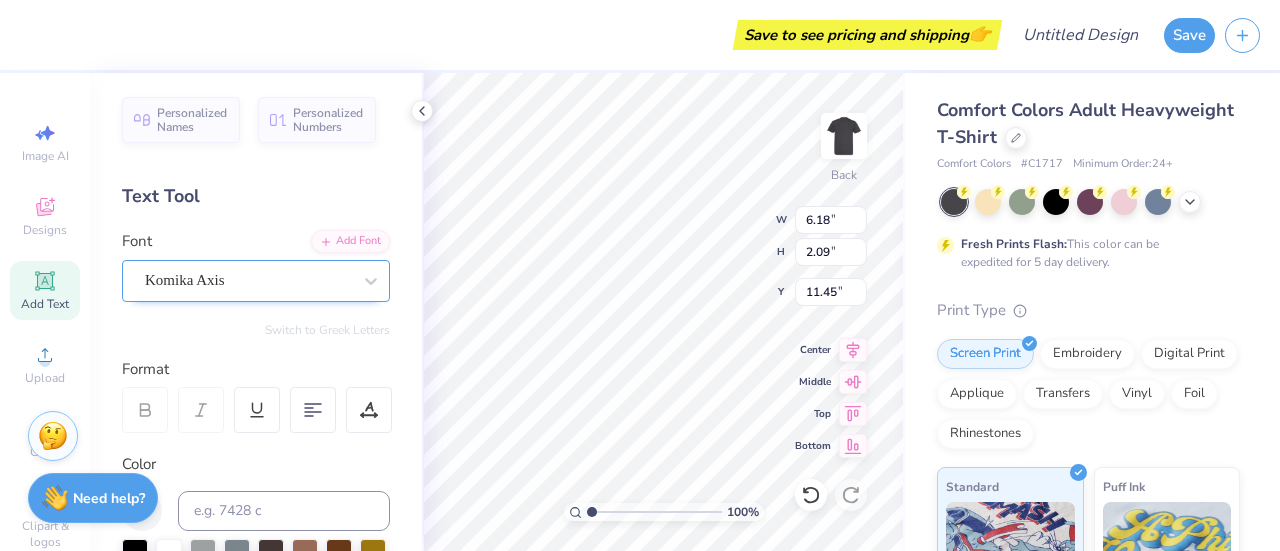 click on "Save to see pricing and shipping  👉 Design Title Save Image AI Designs Add Text Upload Greek Clipart & logos Decorate Personalized Names Personalized Numbers Text Tool  Add Font Font Komika Axis Switch to Greek Letters Format Color Styles Text Shape 100  % Back W 6.18 6.18 " H 2.09 2.09 " Y 11.45 11.45 " Center Middle Top Bottom Comfort Colors Adult Heavyweight T-Shirt Comfort Colors # C1717 Minimum Order:  24 +   Fresh Prints Flash:  This color can be expedited for 5 day delivery. Print Type Screen Print Embroidery Digital Print Applique Transfers Vinyl Foil Rhinestones Standard Puff Ink Neon Ink Metallic & Glitter Ink Glow in the Dark Ink Water based Ink Stuck?  Our Art team will finish your design for free. Need help?  Chat with us." at bounding box center (640, 275) 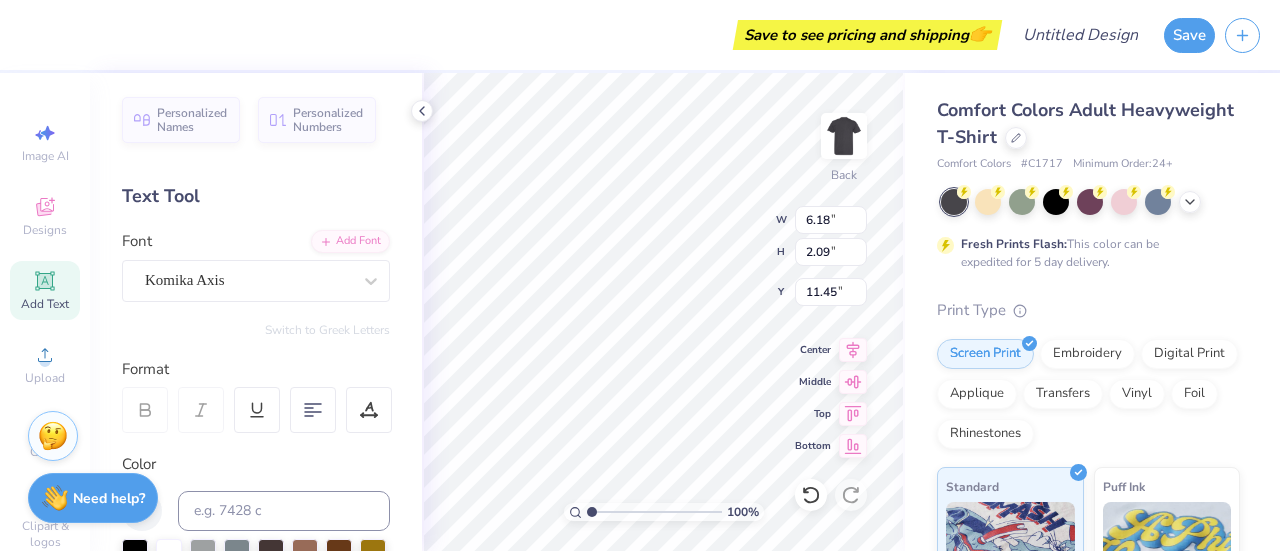click on "Komika Axis" at bounding box center (248, 280) 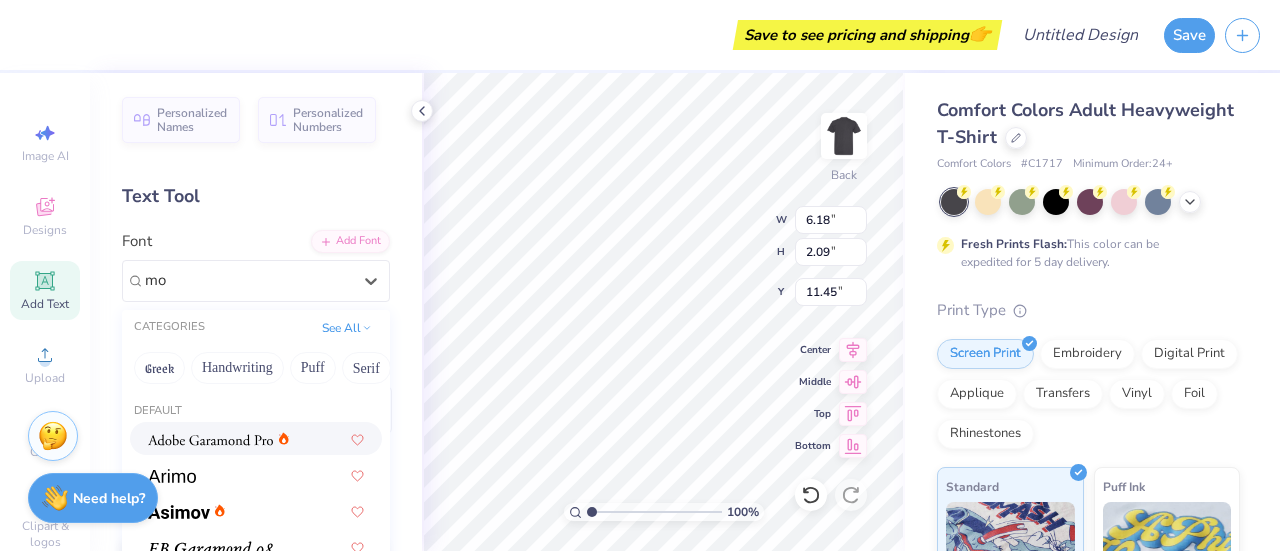 type on "m" 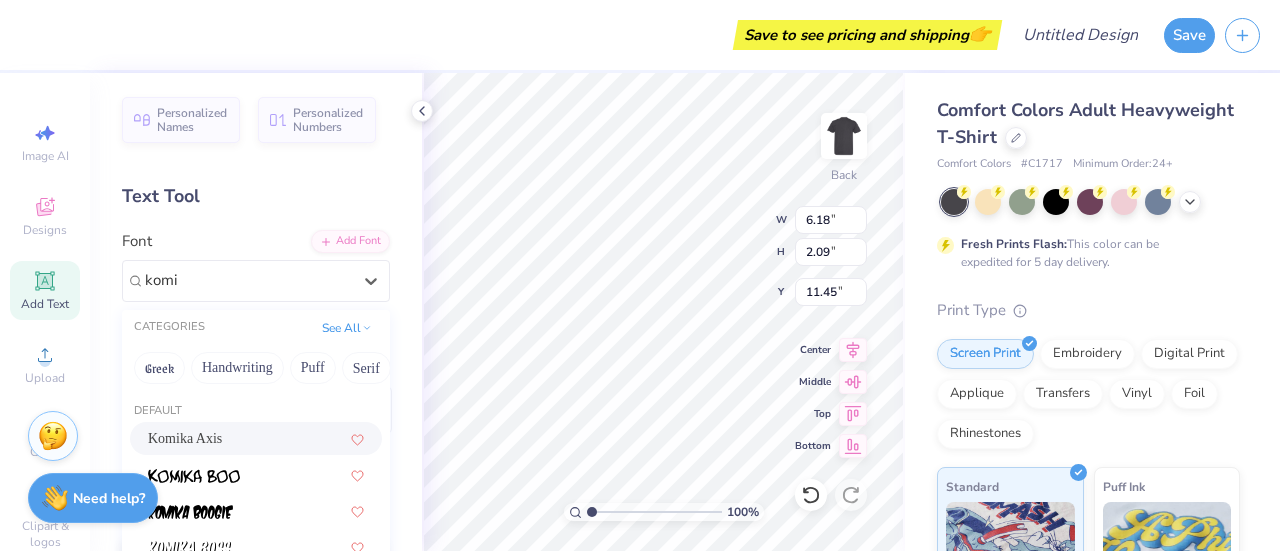type on "komi" 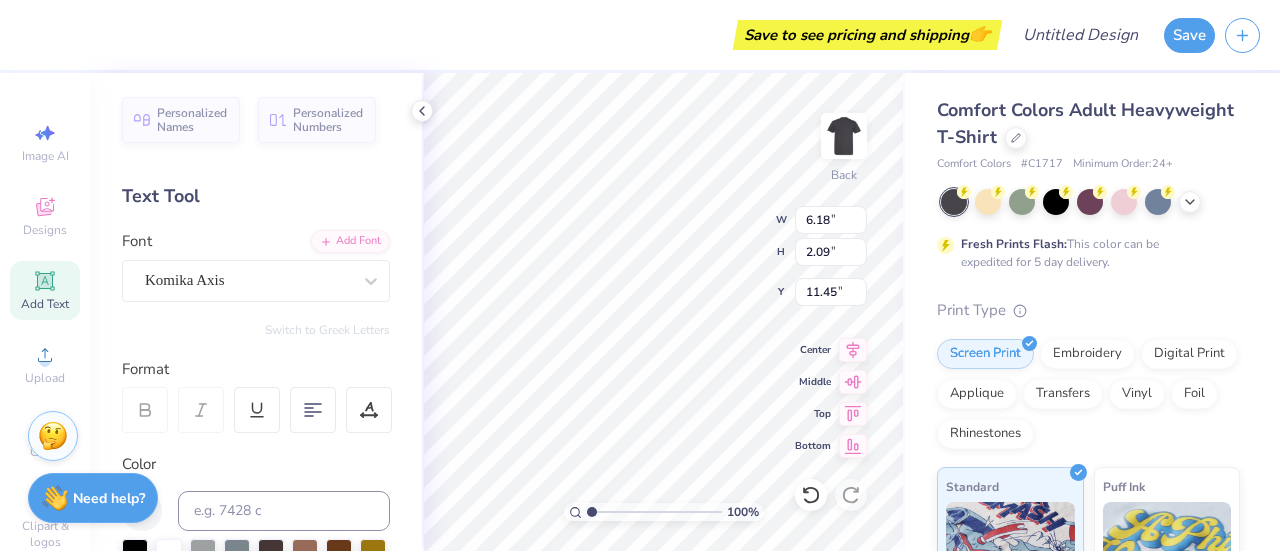 scroll, scrollTop: 16, scrollLeft: 2, axis: both 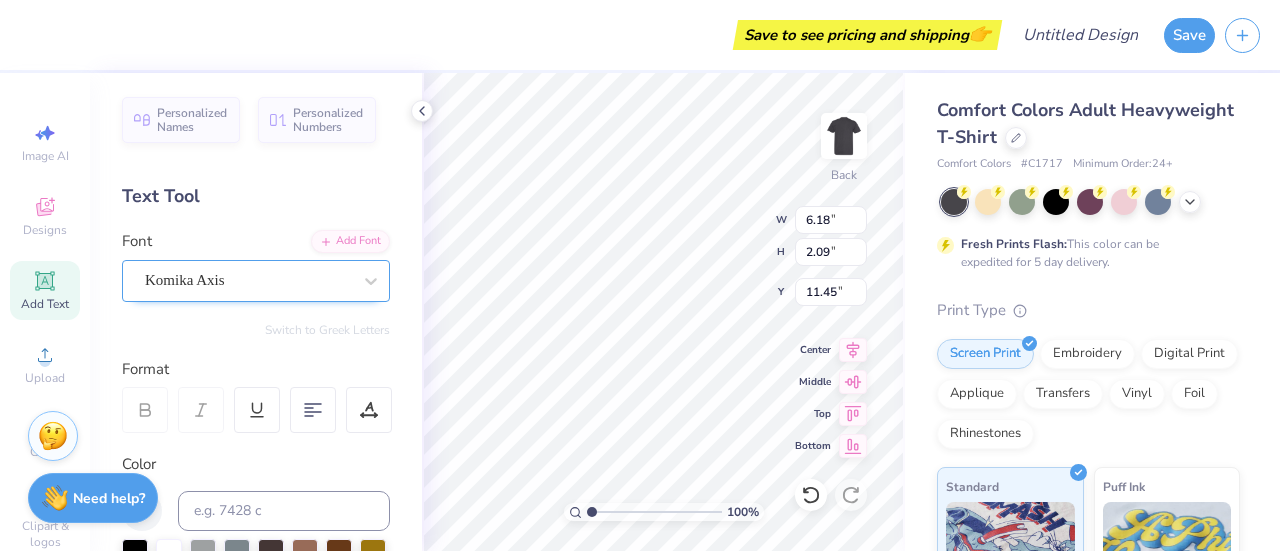 click on "Komika Axis" at bounding box center (248, 280) 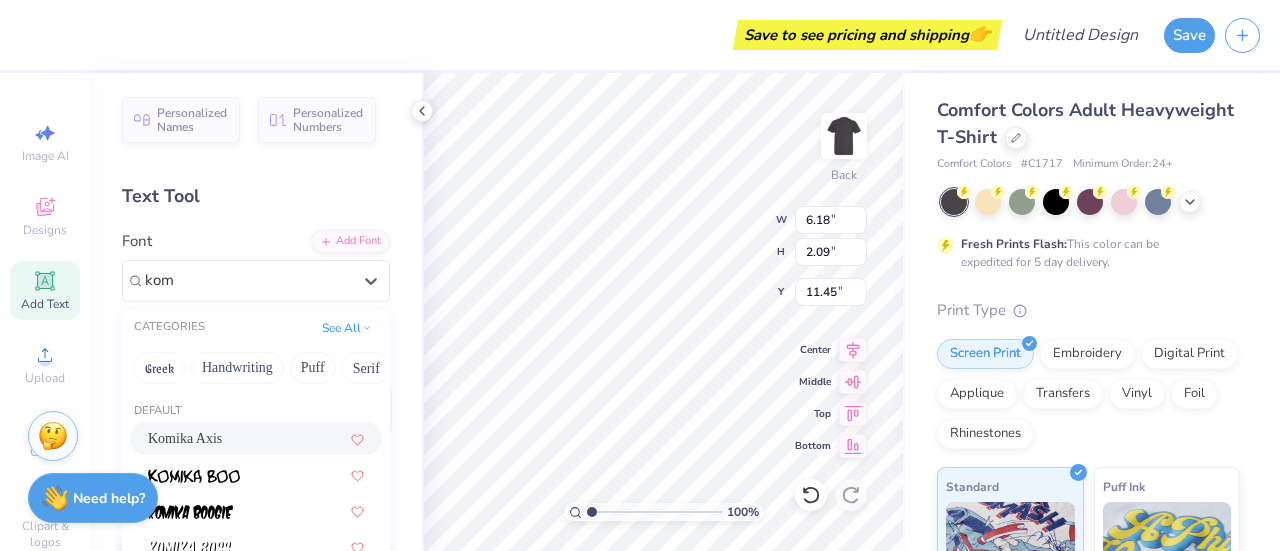 click on "Komika Axis" at bounding box center [256, 438] 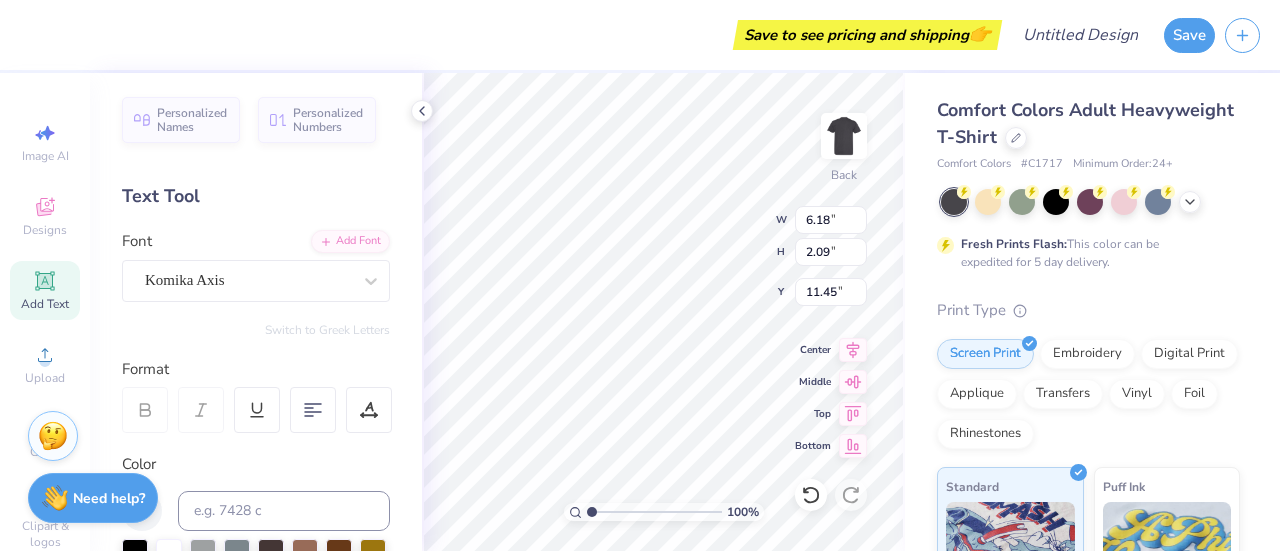 type on "T" 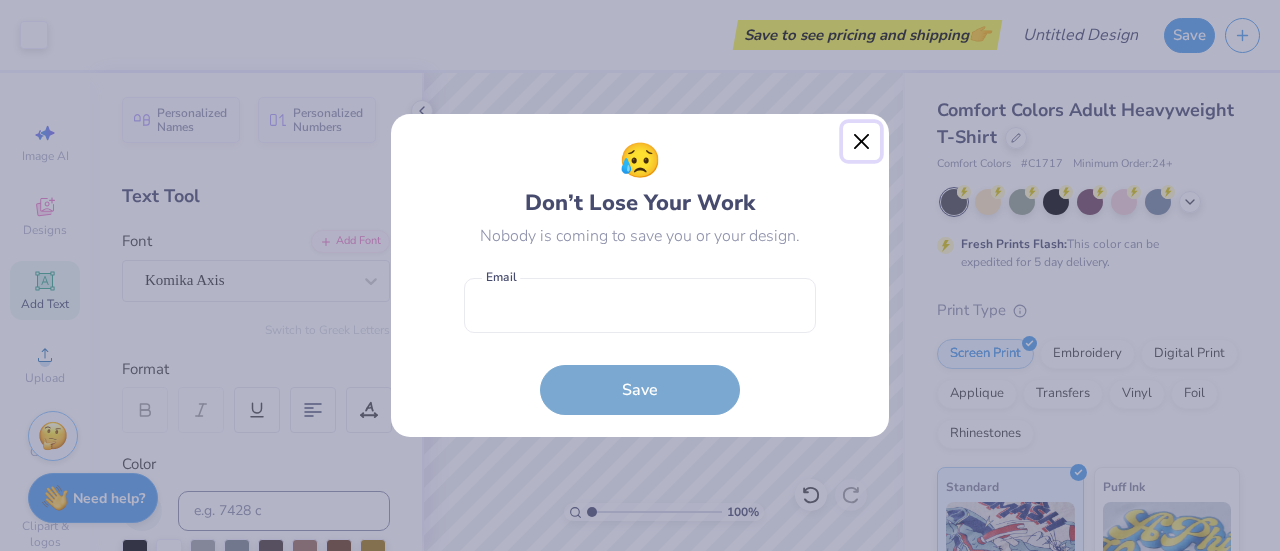 click at bounding box center [862, 142] 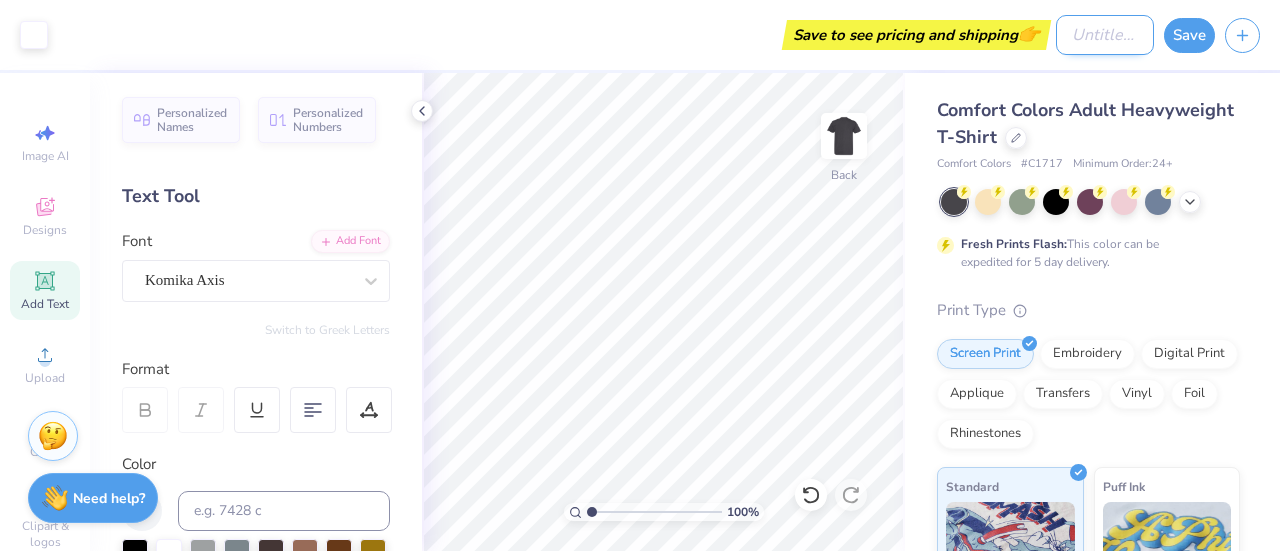 click on "Design Title" at bounding box center [1105, 35] 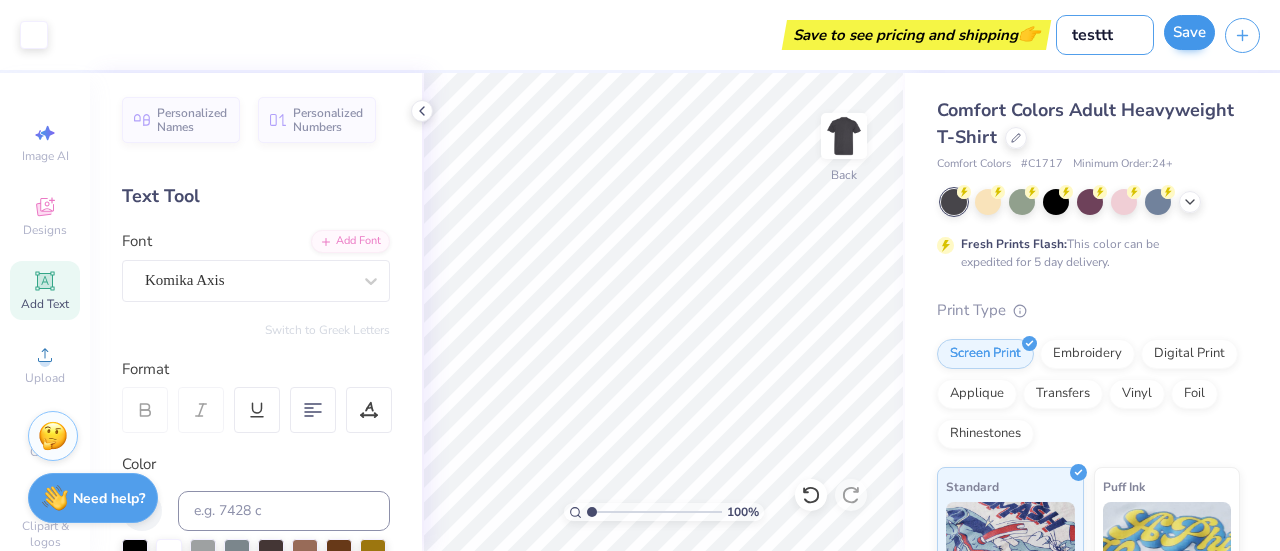 type on "testtt" 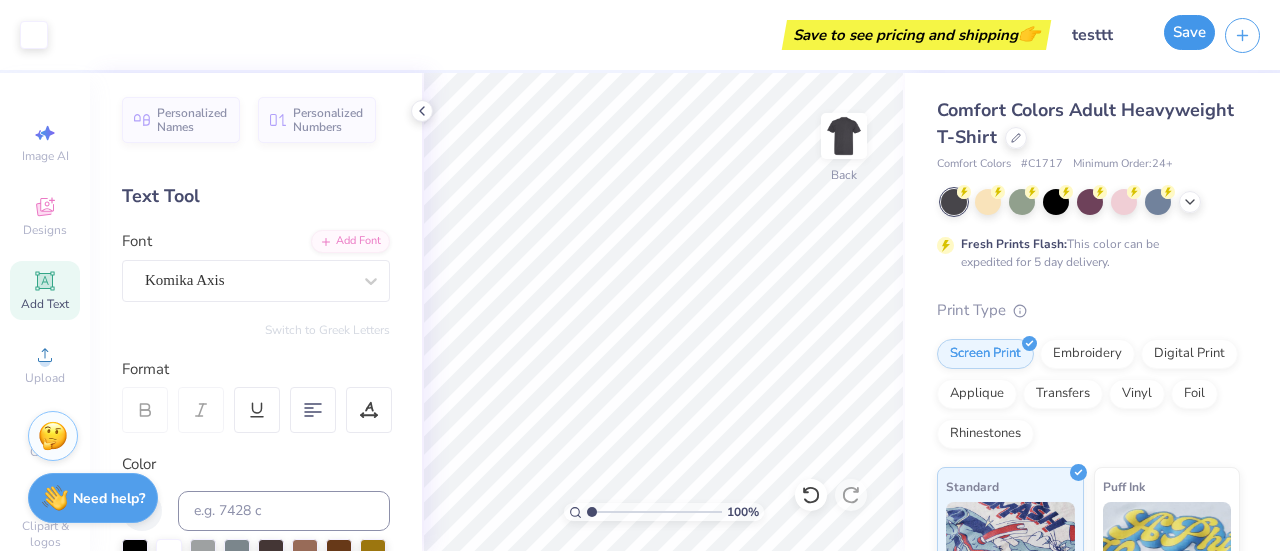 click on "Save" at bounding box center [1189, 32] 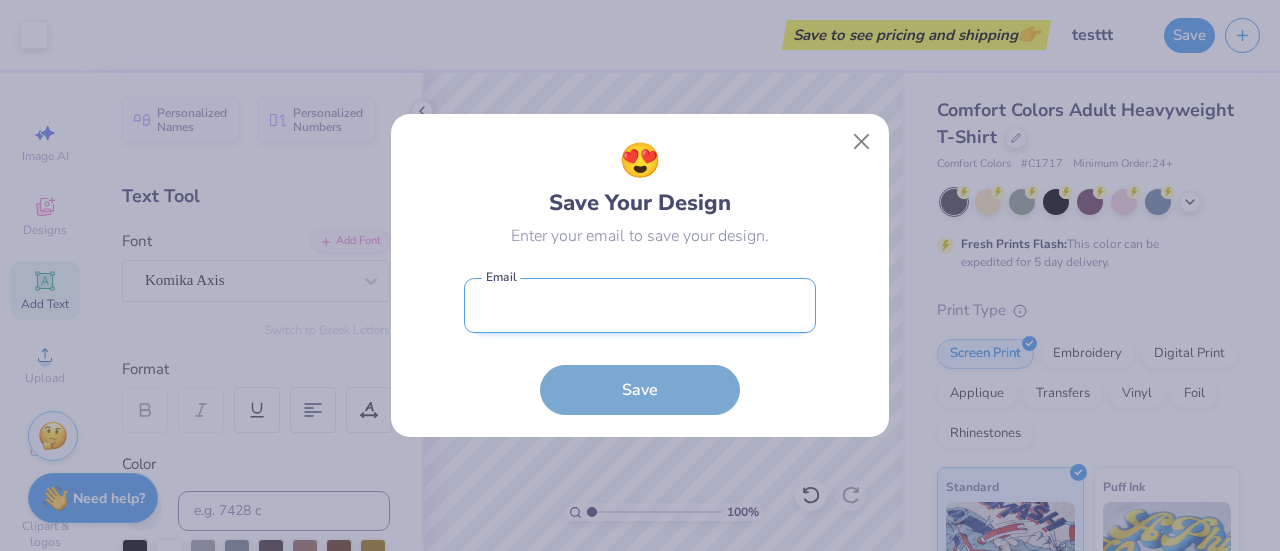 click at bounding box center [640, 305] 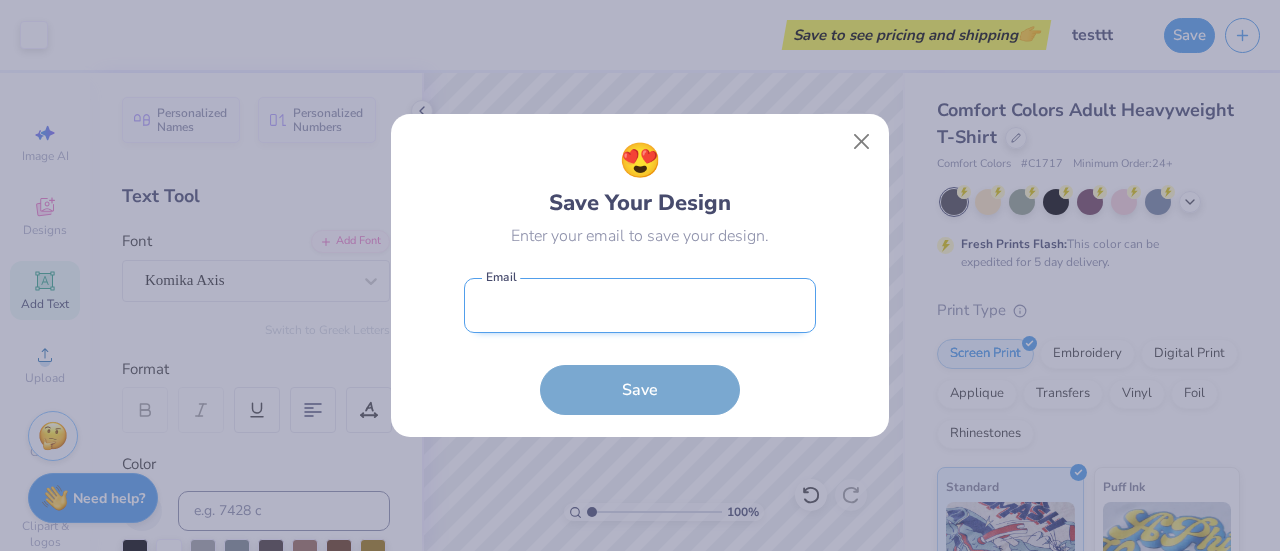 type on "[EMAIL]" 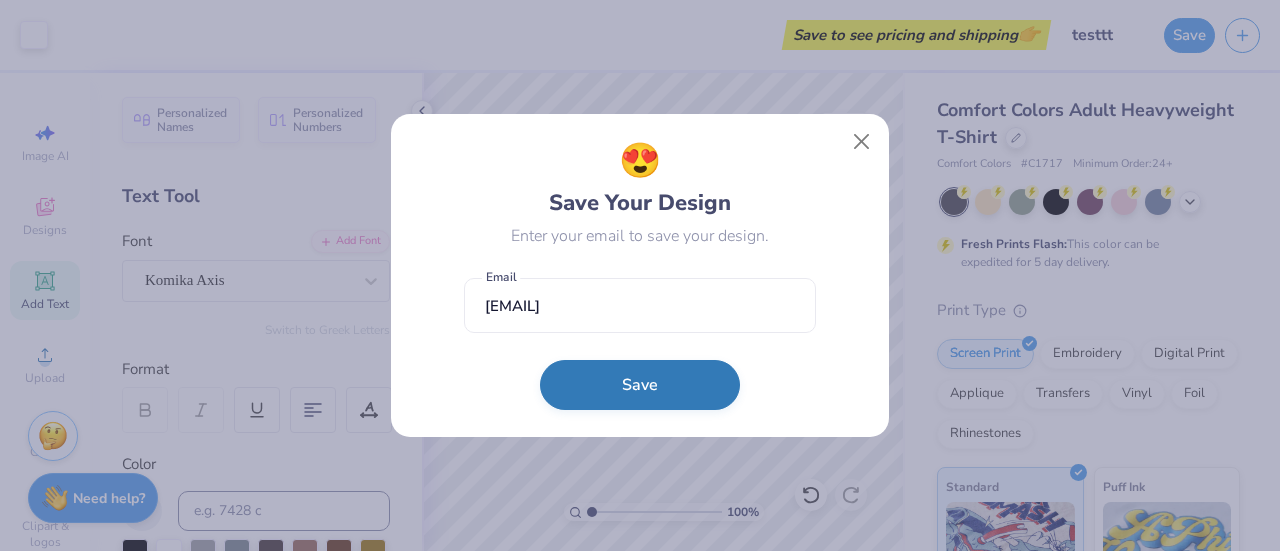 click on "Save" at bounding box center (640, 385) 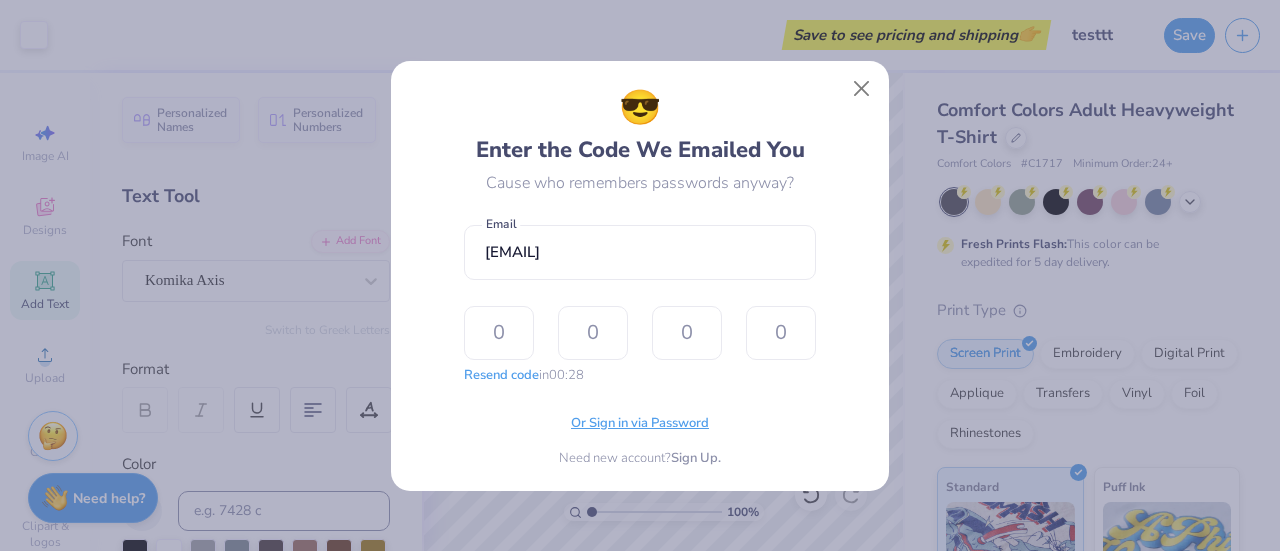 click on "Or Sign in via Password" at bounding box center [640, 424] 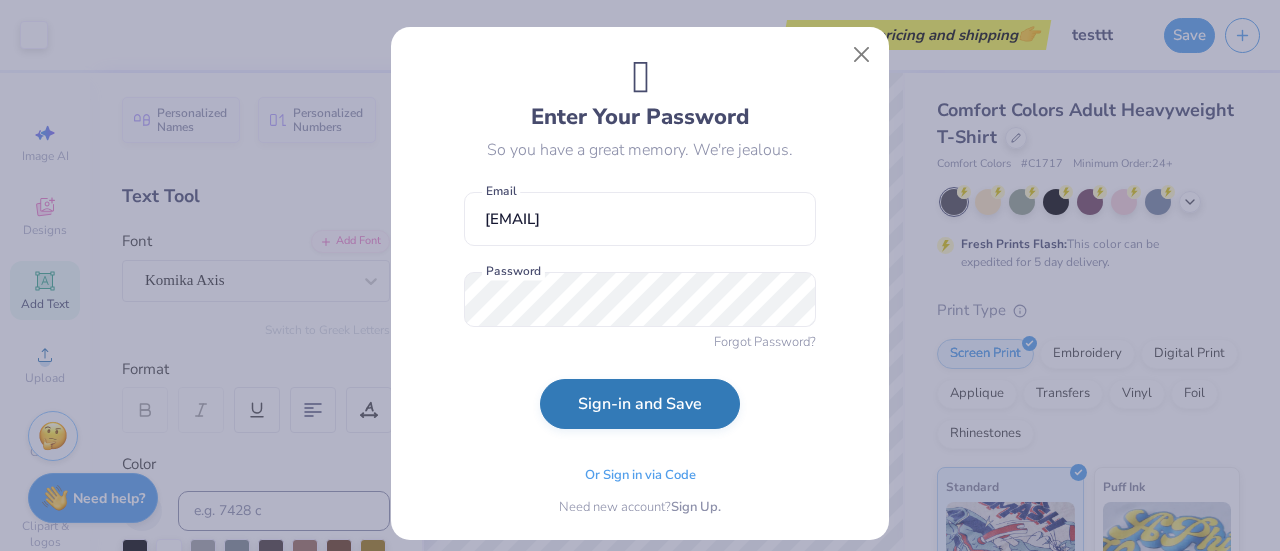 click on "Sign-in and Save" at bounding box center (640, 404) 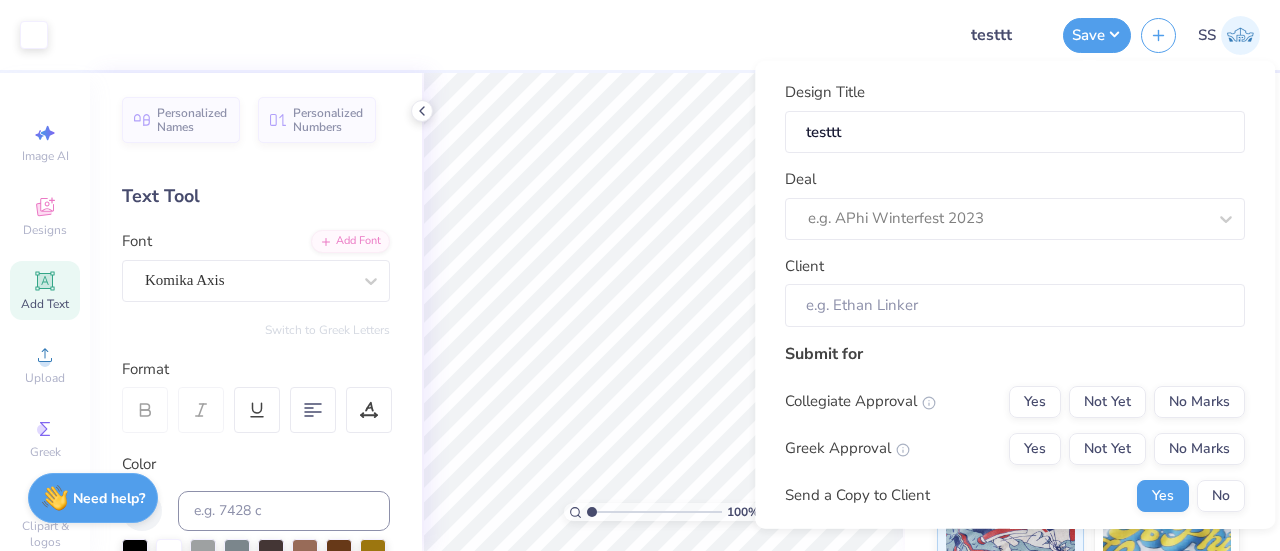 type on "$29.11" 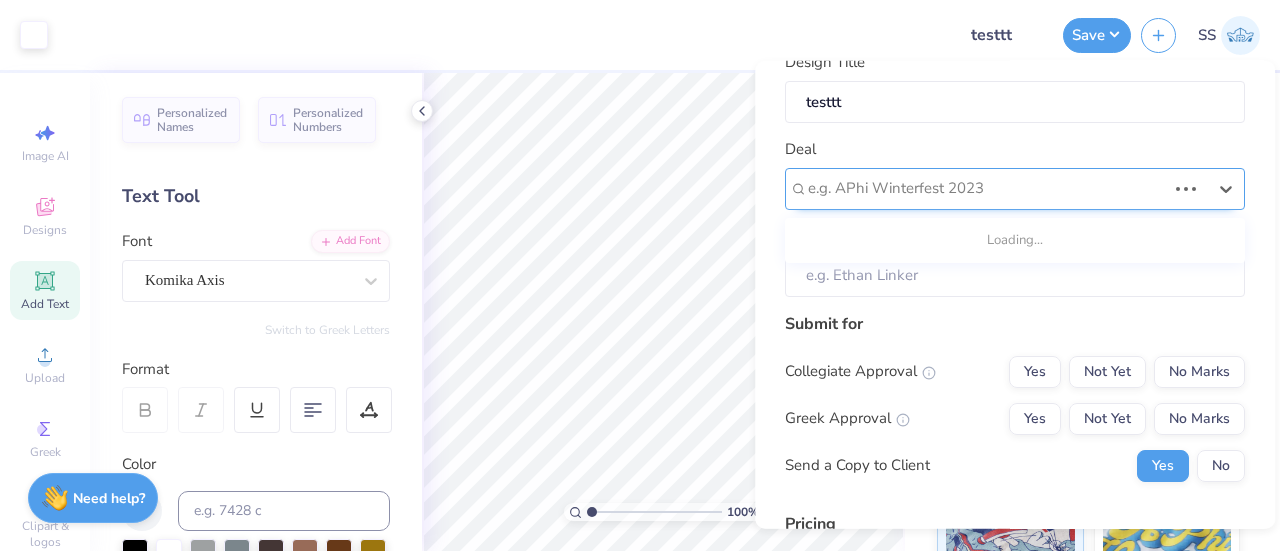 click at bounding box center (987, 188) 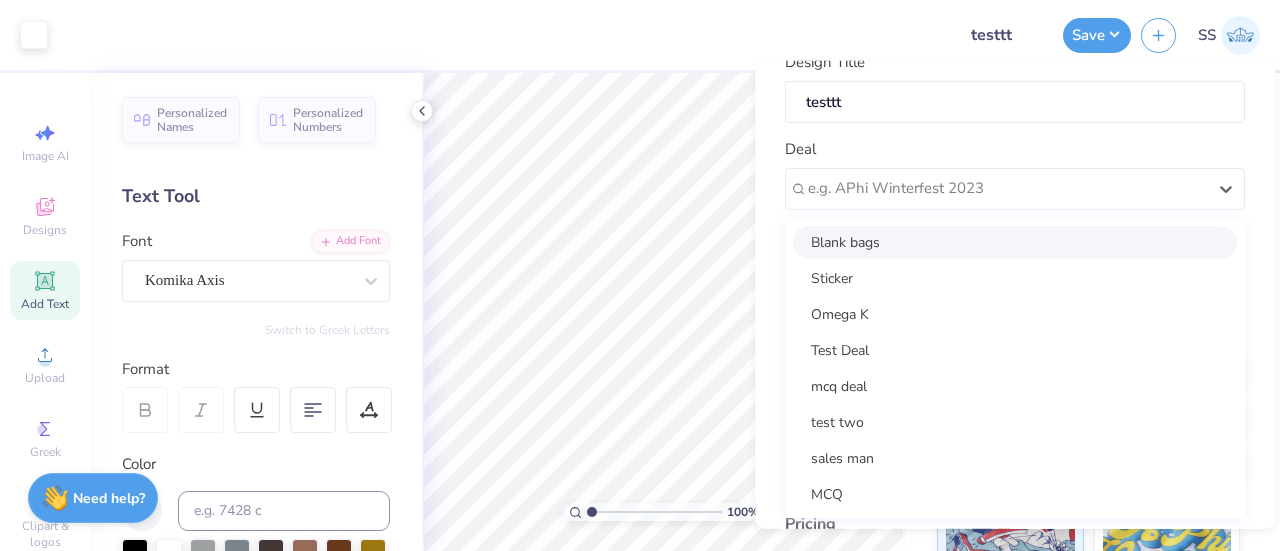 click on "Blank bags Sticker Omega K Test Deal mcq deal test two sales man MCQ g500 sasas asdf something Test Lillianio2y8 Test lakshmi Test Michaelelypi Test Lillianrvq4z Test Lucasvofpj ZTA Work Week asa fall 2025 - [FIRST] [LAST] Pi Phi Exec Merch Pi Phi Fall PR Pi Phi Philo NACBC '25 - [FIRST] [LAST] Pi Phi Polish Week PI Phi Parents Weekend 5K PI Phi Bid Day" at bounding box center [1015, 367] 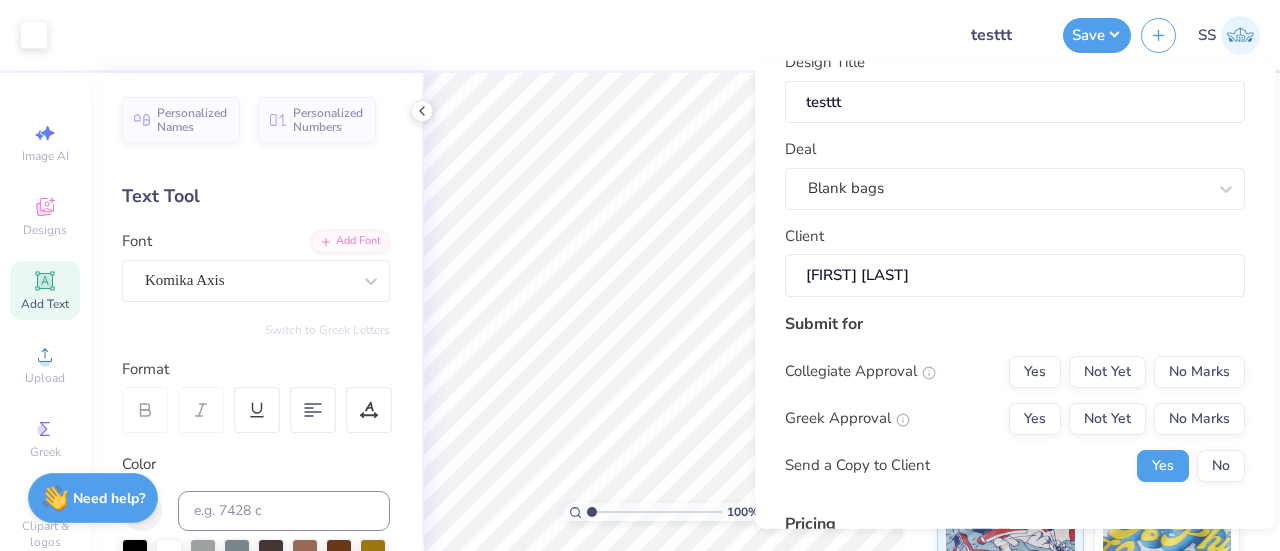 click on "[FIRST] [LAST]" at bounding box center [1015, 275] 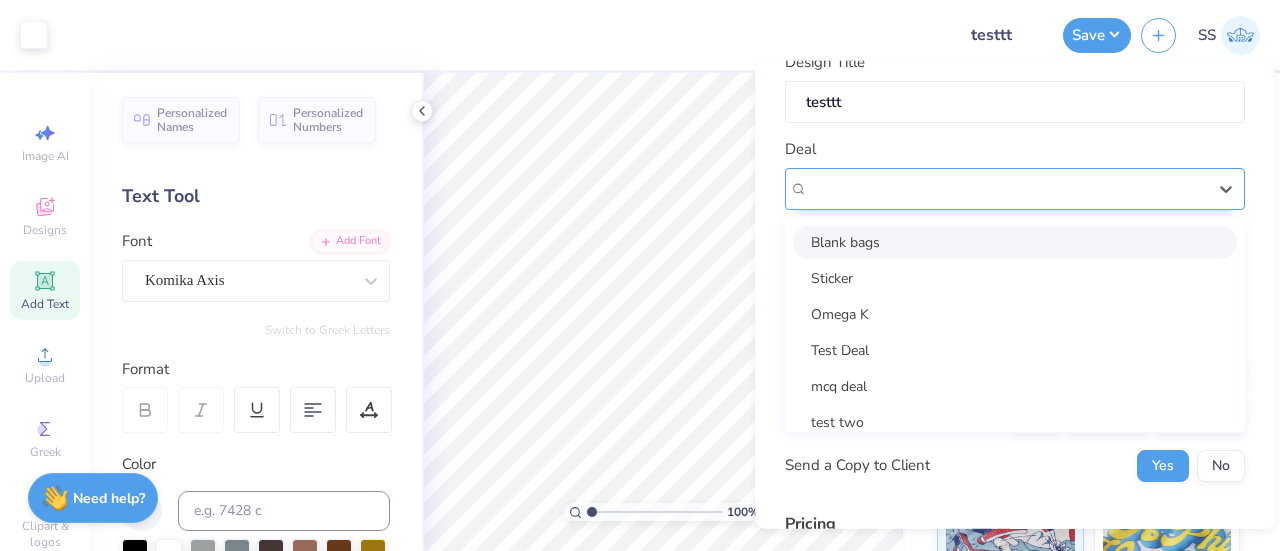 scroll, scrollTop: 85, scrollLeft: 0, axis: vertical 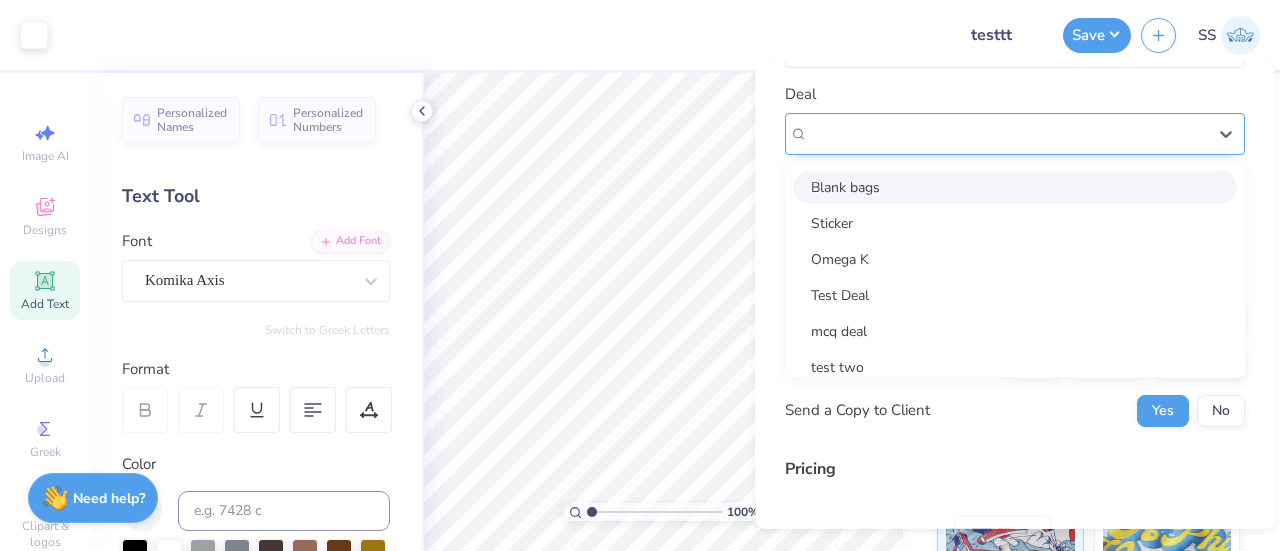 click on "Blank bags Sticker Omega K Test Deal mcq deal test two sales man MCQ g500 sasas asdf something Test Lillianio2y8 Test lakshmi Test Michaelelypi Test Lillianrvq4z Test Lucasvofpj ZTA Work Week asa fall 2025 - [FIRST] [LAST] Pi Phi Exec Merch Pi Phi Fall PR Pi Phi Philo NACBC '25 - [FIRST] [LAST] Pi Phi Polish Week PI Phi Parents Weekend 5K PI Phi Bid Day" at bounding box center [1015, 133] 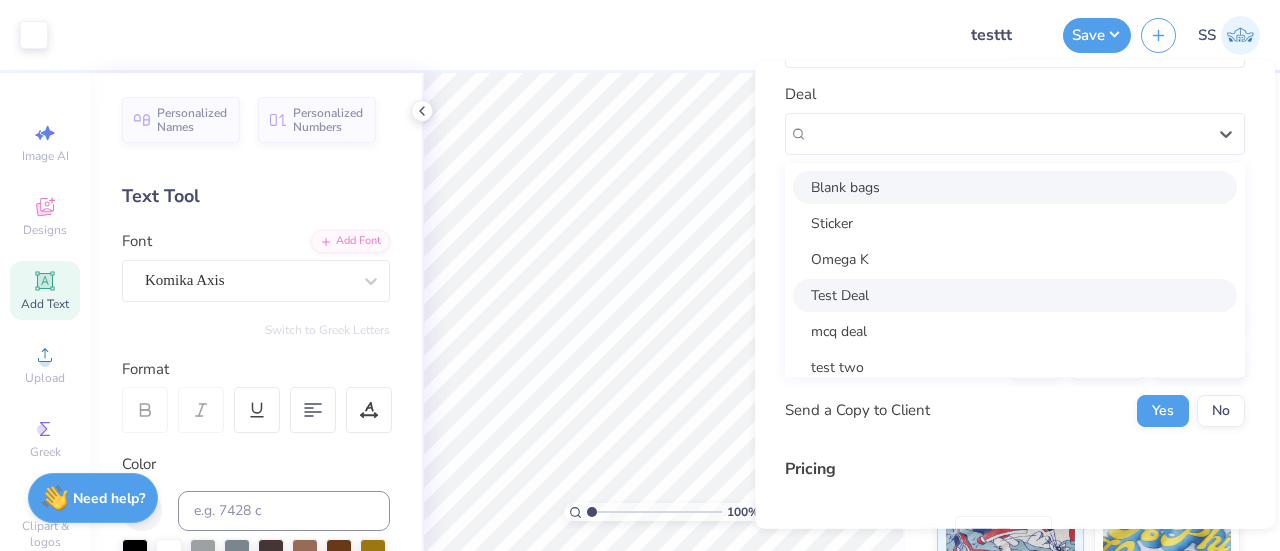 click on "Test Deal" at bounding box center (1015, 294) 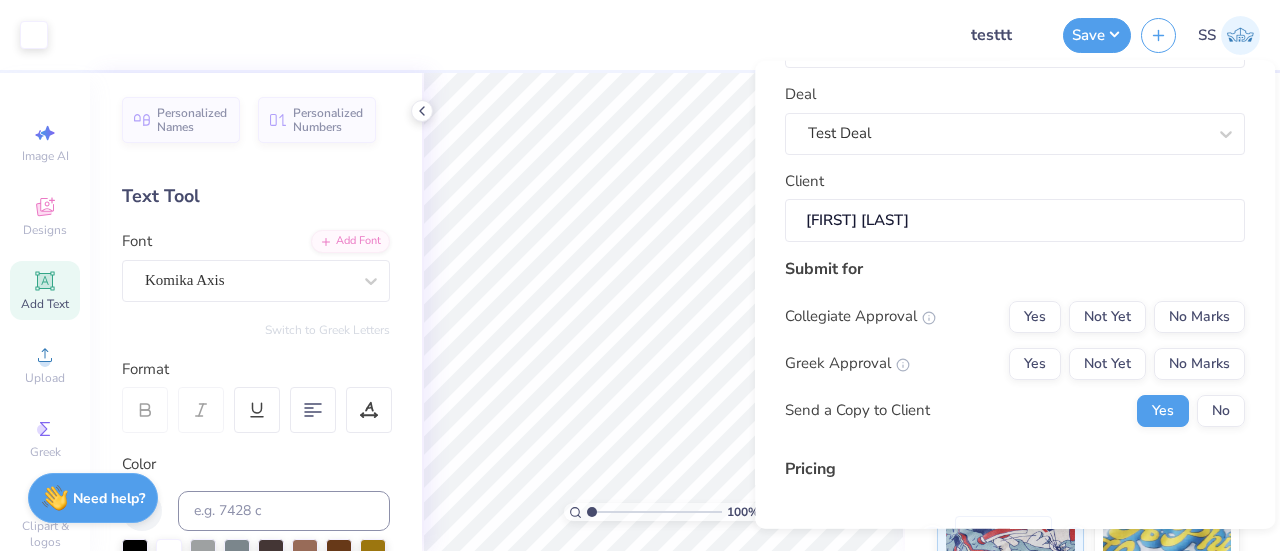 type on "$29.11" 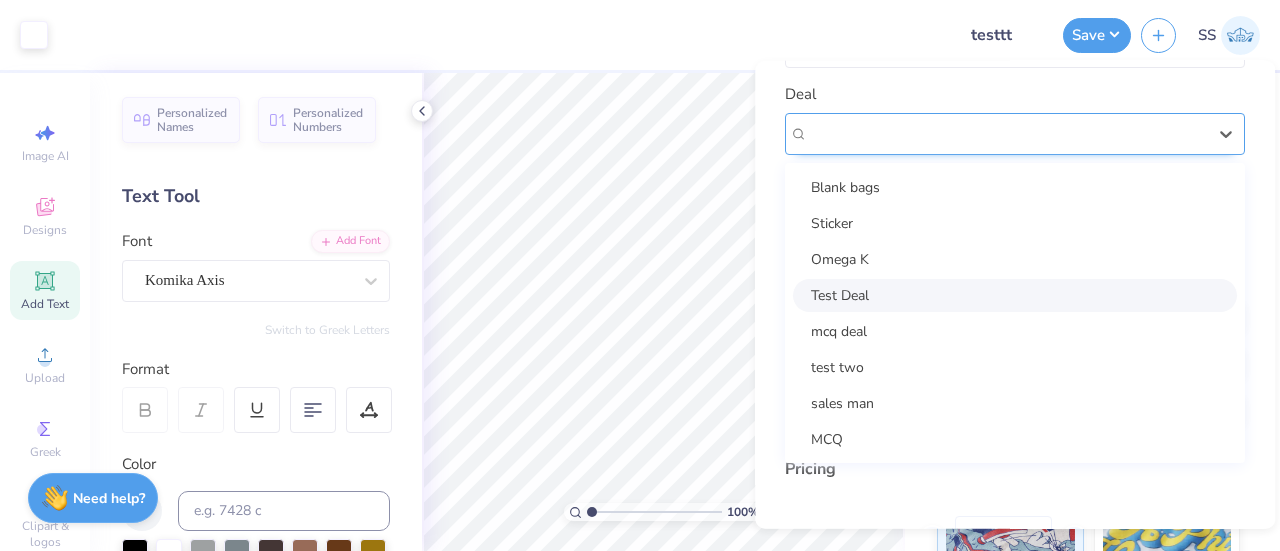 click on "Test Deal" at bounding box center [1007, 133] 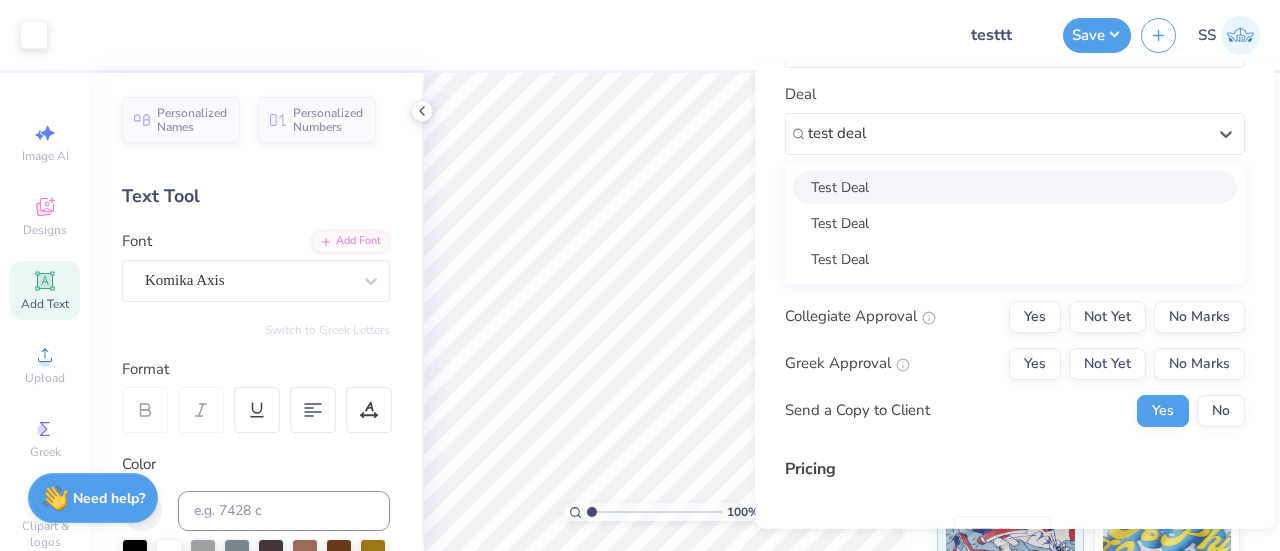 click on "Test Deal" at bounding box center (1015, 186) 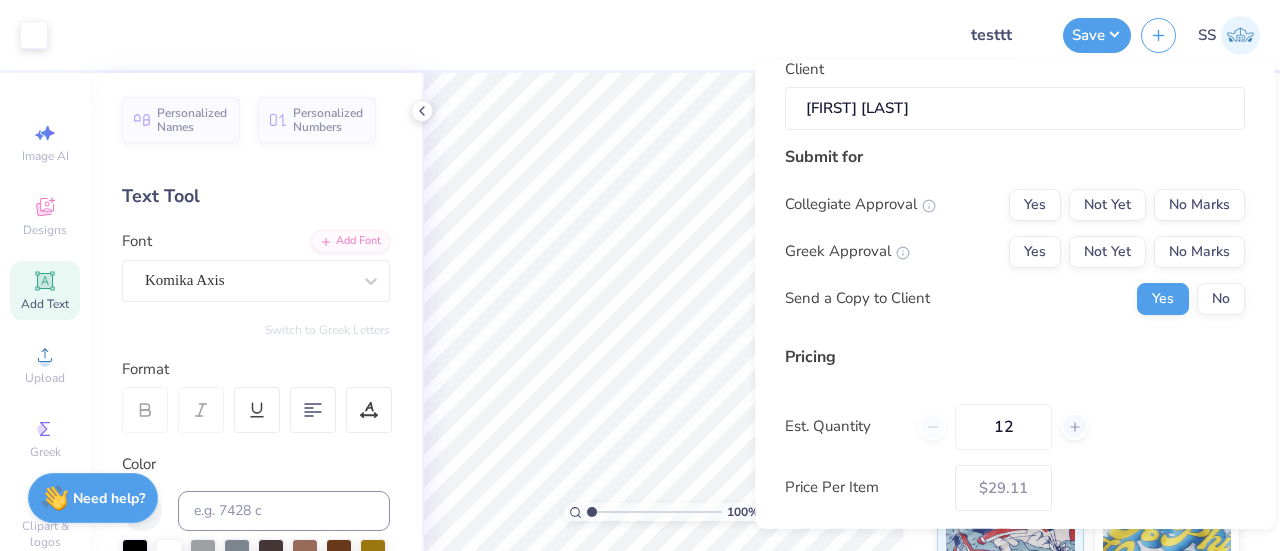 scroll, scrollTop: 199, scrollLeft: 0, axis: vertical 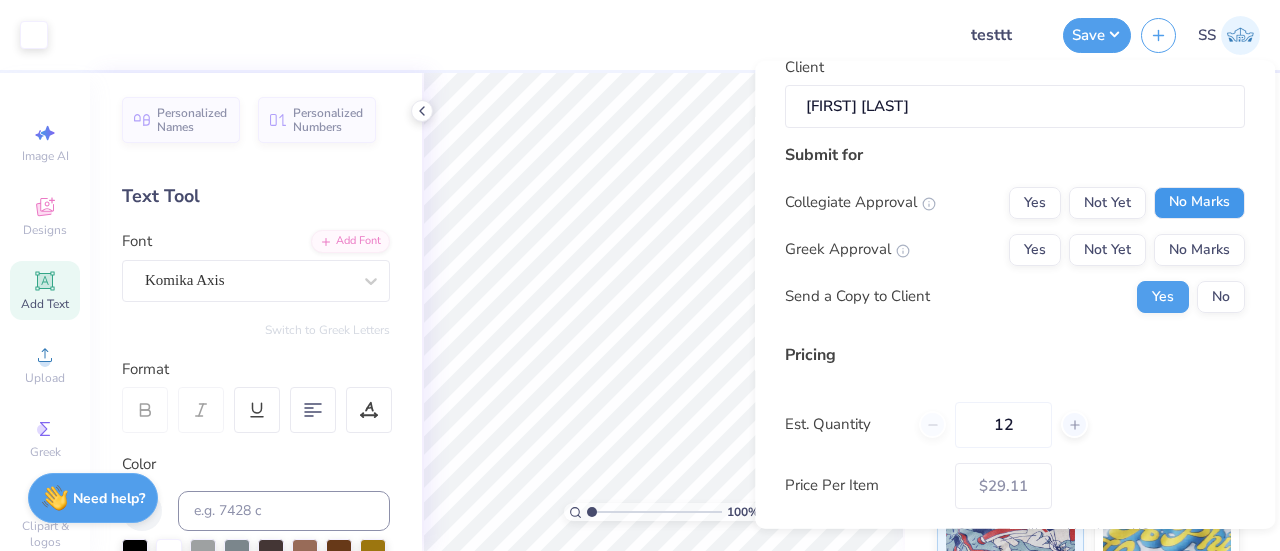 click on "No Marks" at bounding box center (1199, 202) 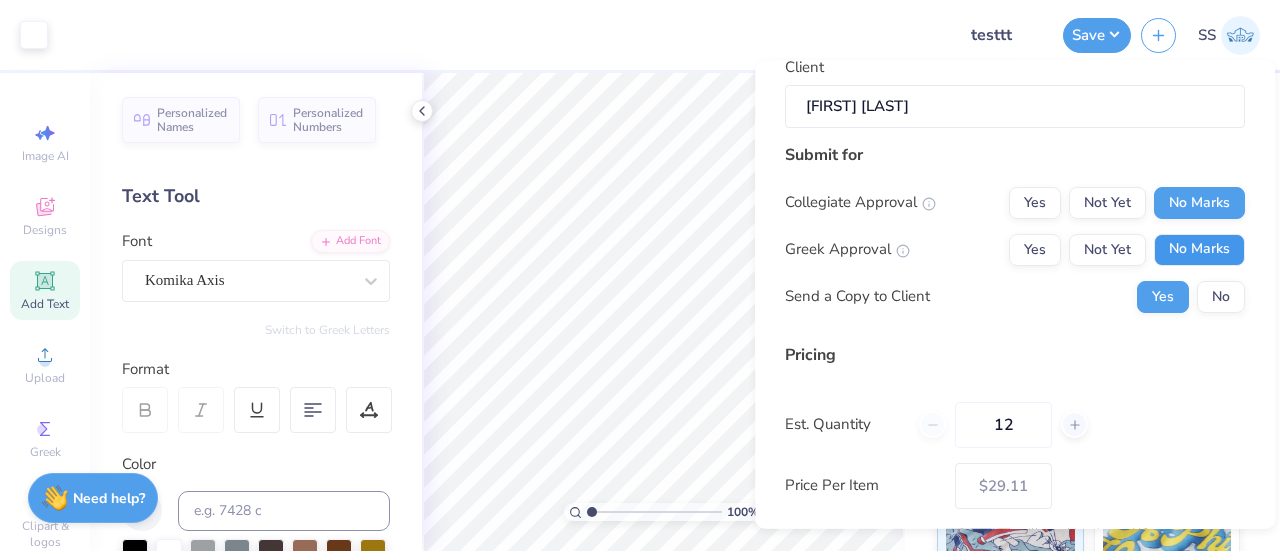 click on "No Marks" at bounding box center (1199, 249) 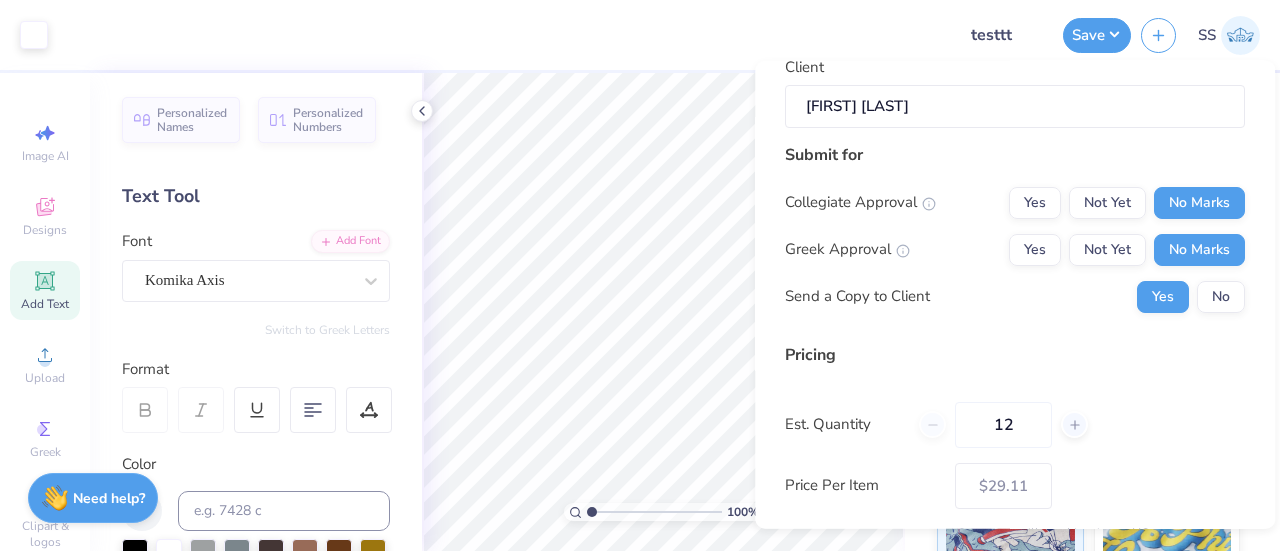 scroll, scrollTop: 334, scrollLeft: 0, axis: vertical 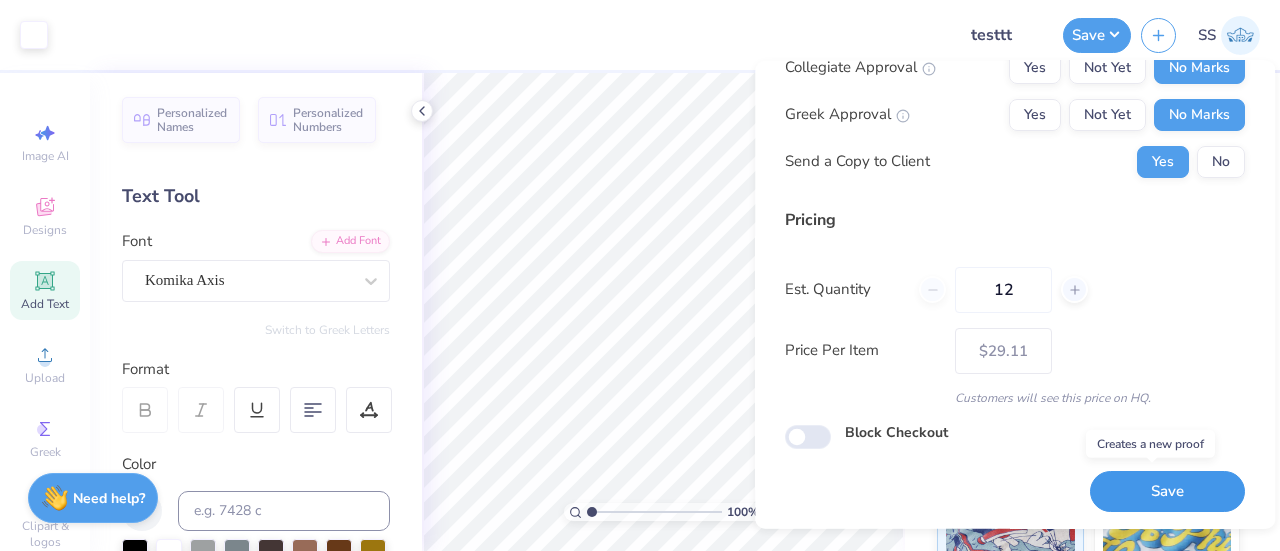click on "Save" at bounding box center (1167, 491) 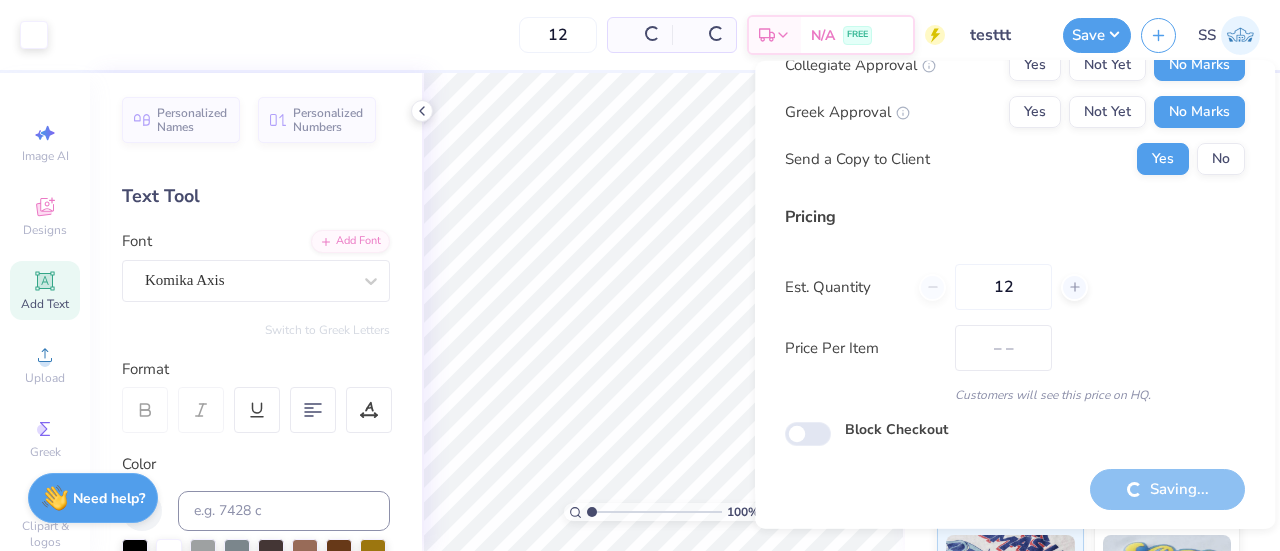 scroll, scrollTop: 74, scrollLeft: 0, axis: vertical 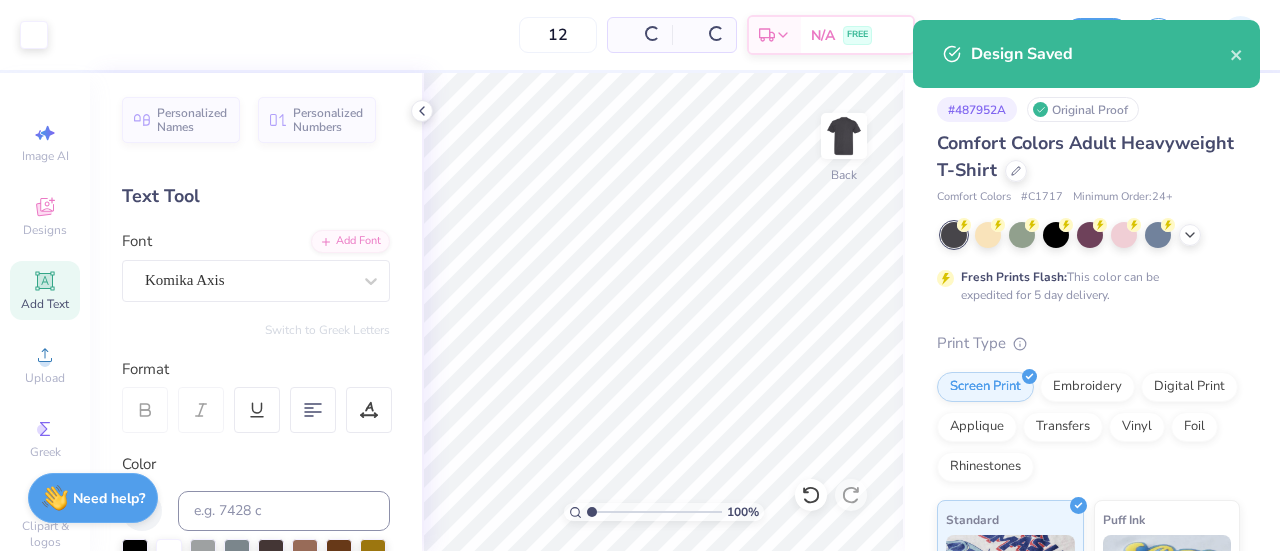 type on "$29.11" 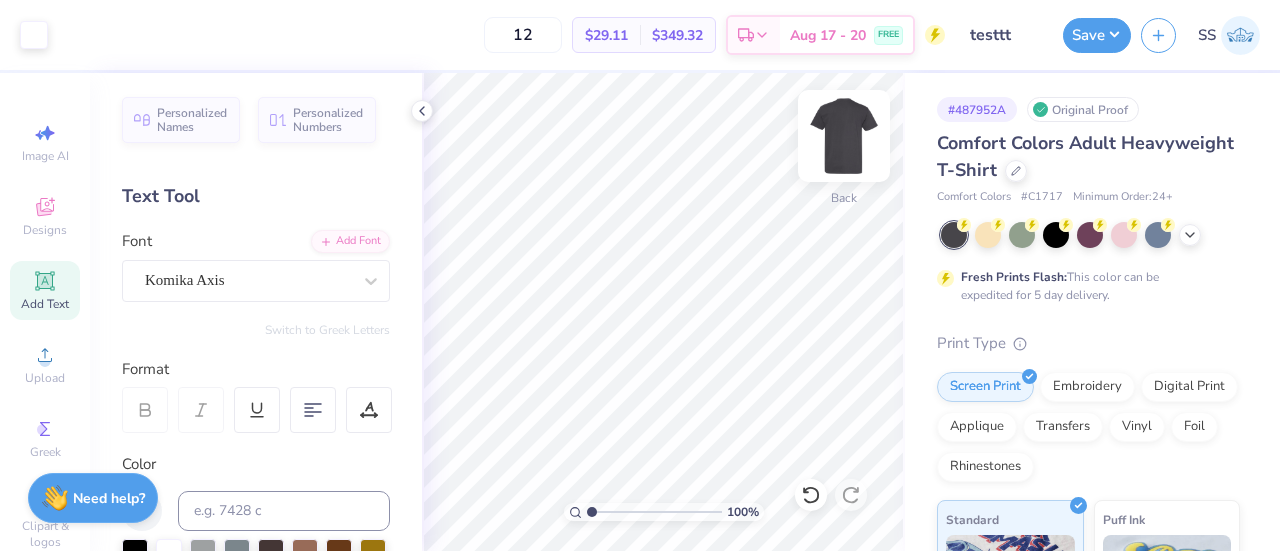 click at bounding box center [844, 136] 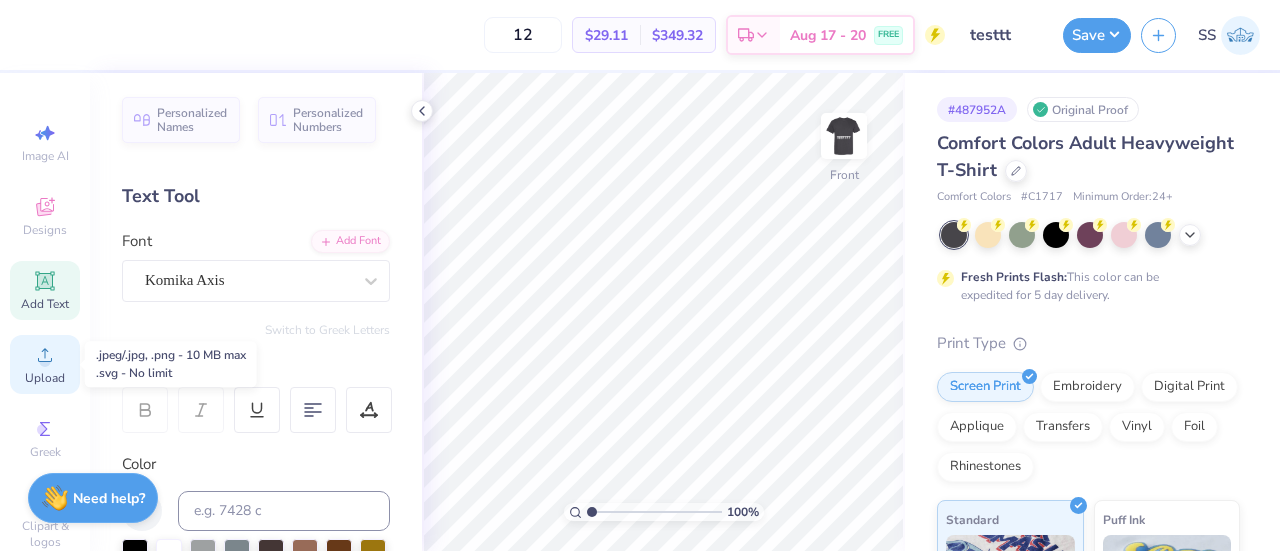 click on "Upload" at bounding box center [45, 364] 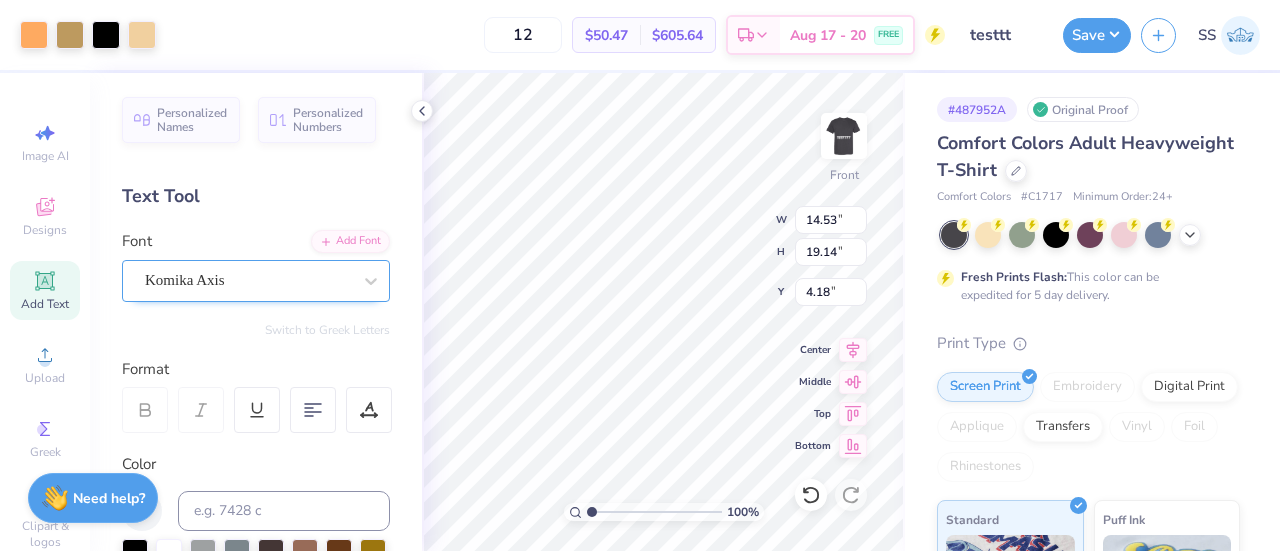 click on "Komika Axis" at bounding box center [248, 280] 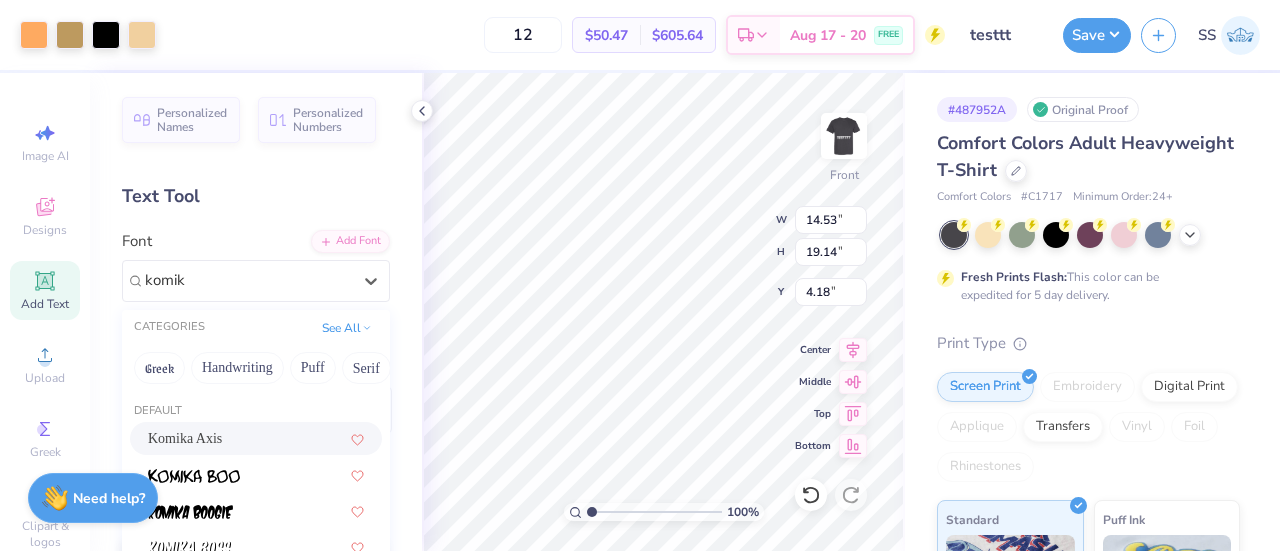 type on "komik" 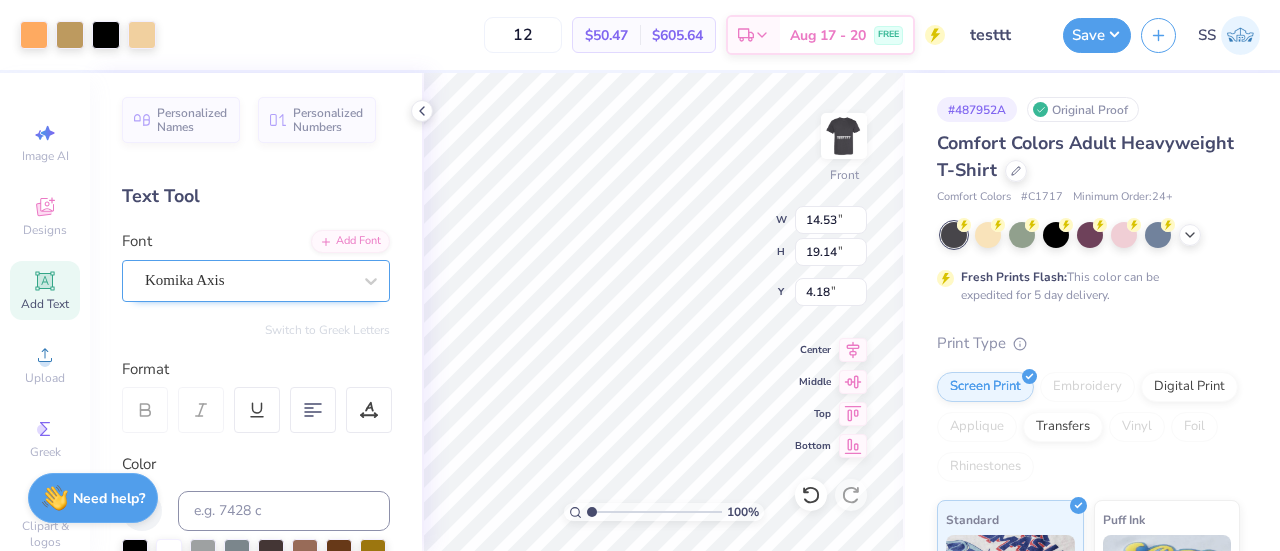 click at bounding box center (248, 280) 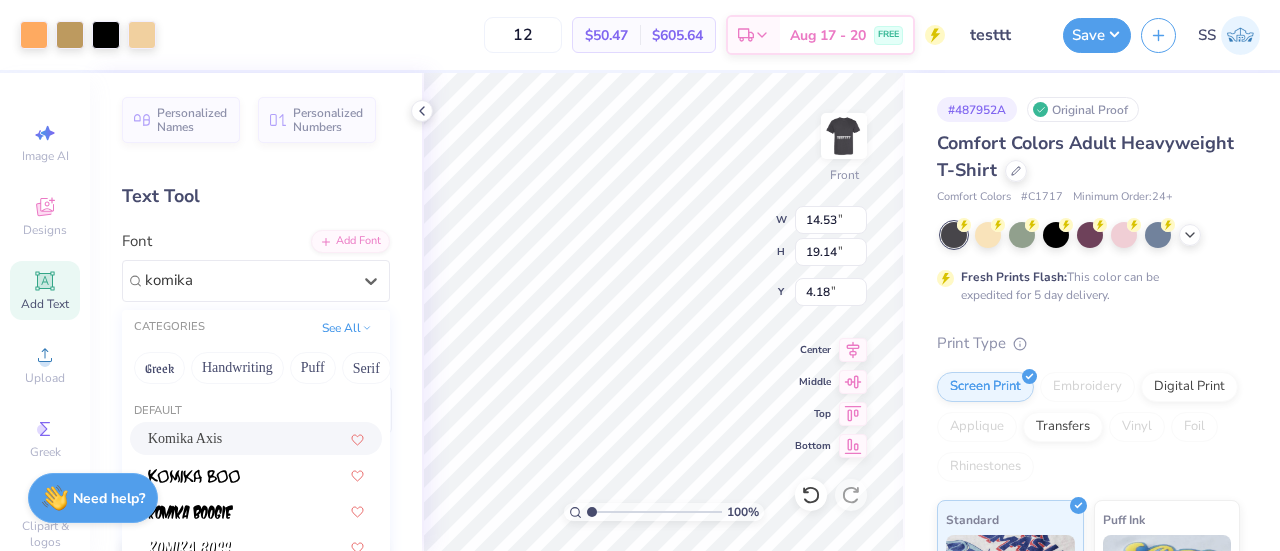 type on "komika" 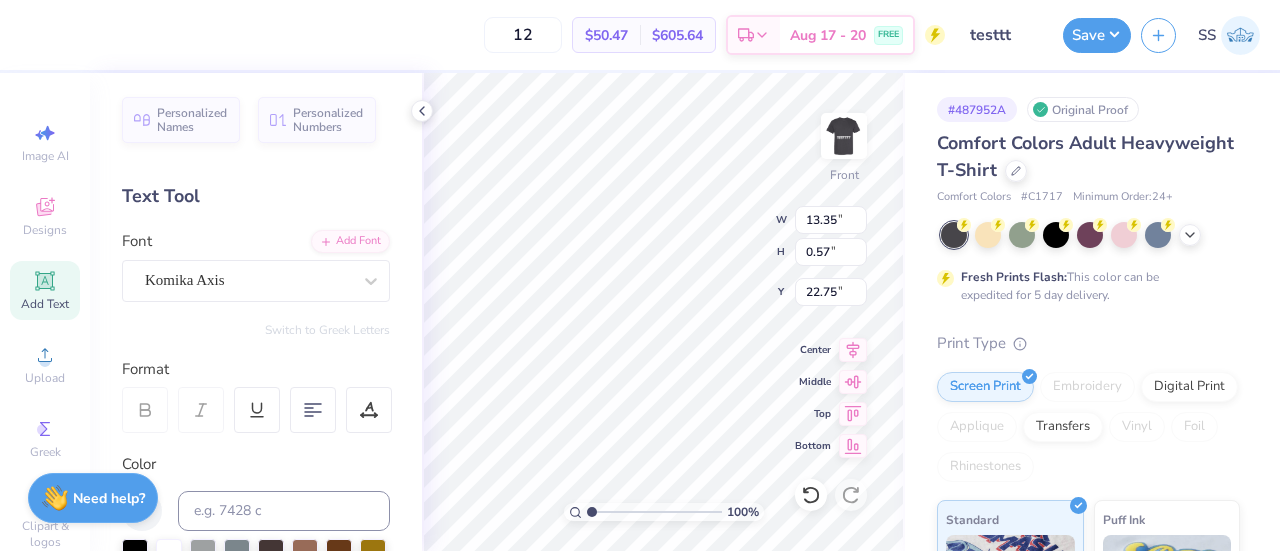 scroll, scrollTop: 17, scrollLeft: 2, axis: both 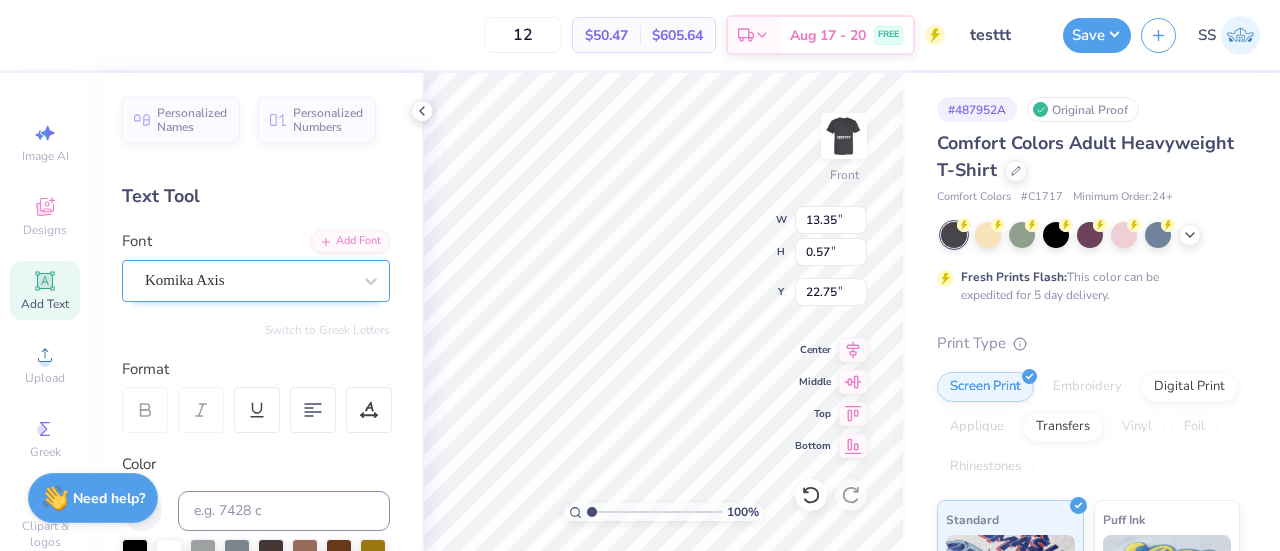 click on "Komika Axis" at bounding box center [248, 280] 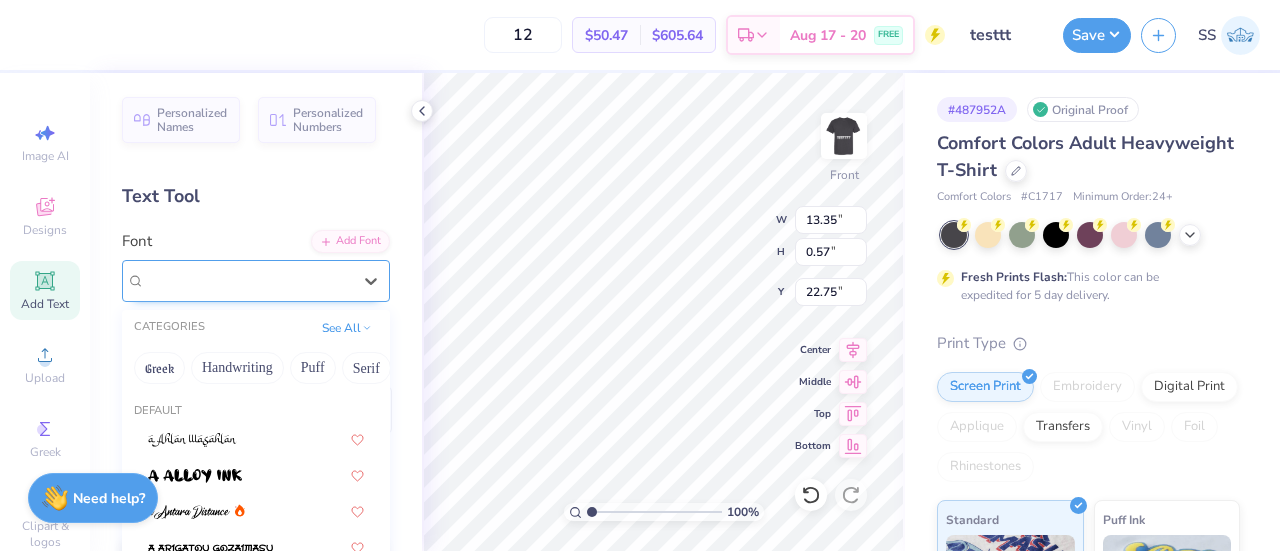 click on "Komika Axis" at bounding box center (248, 280) 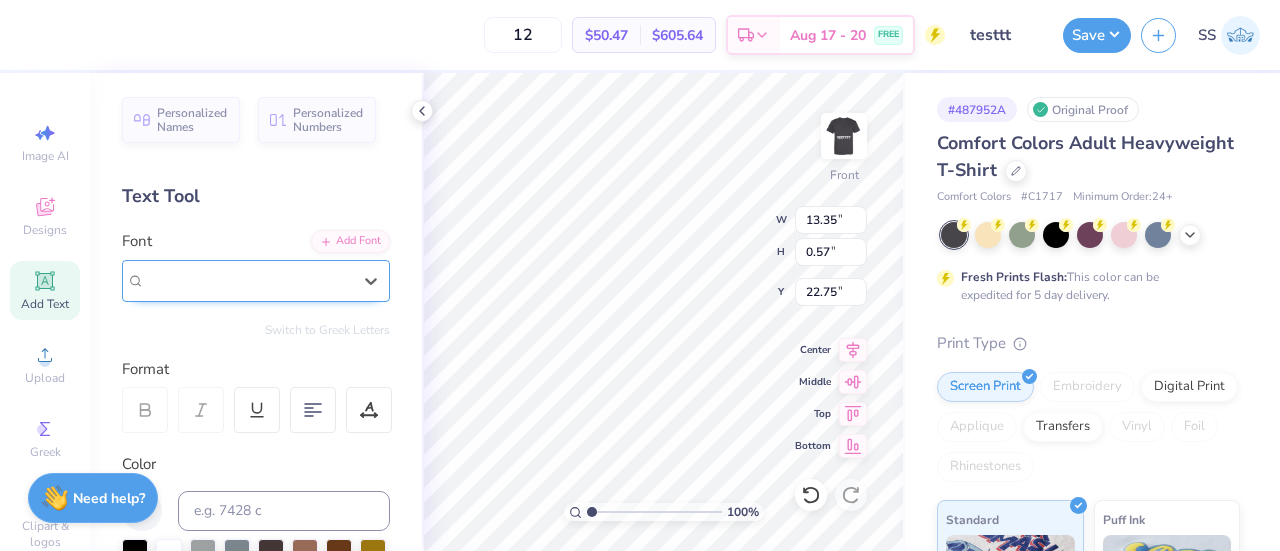 click on "Komika Axis" at bounding box center (248, 280) 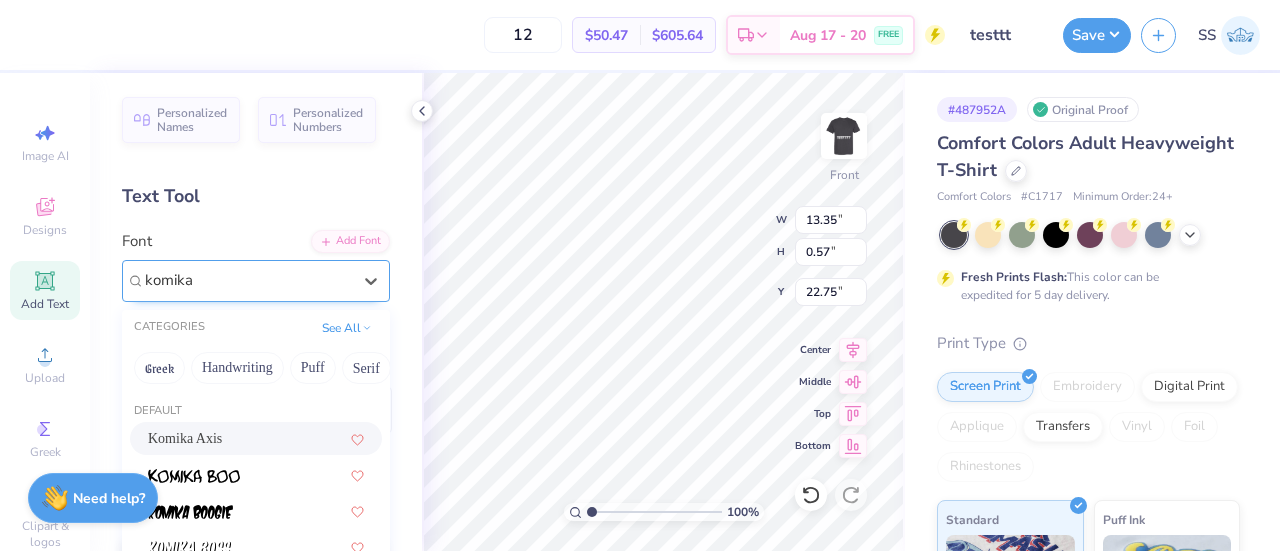 type on "komika" 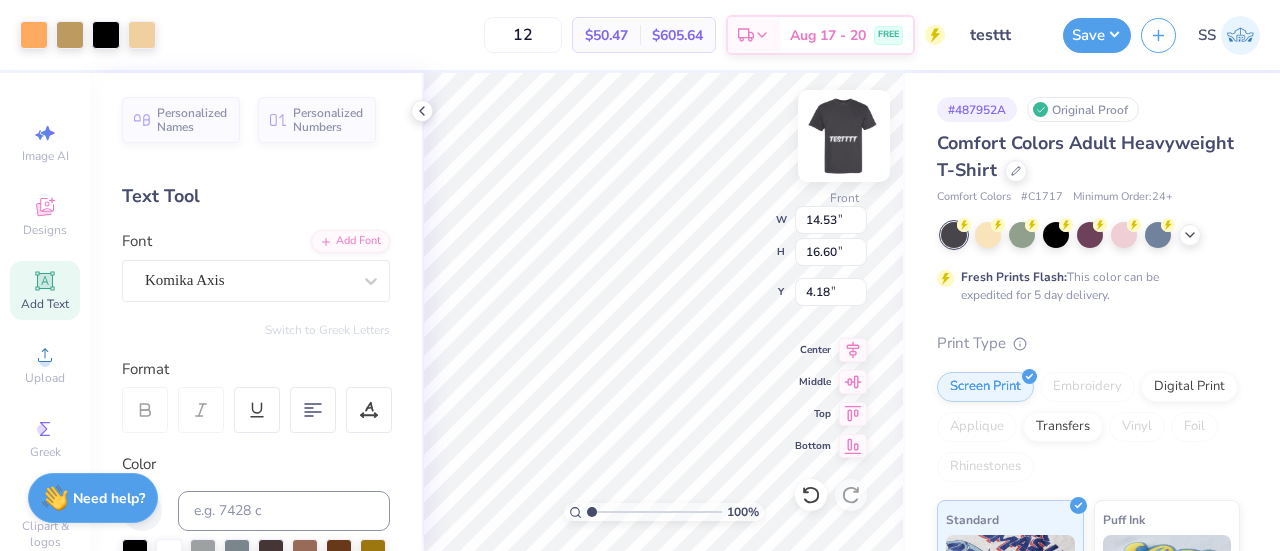 click at bounding box center (844, 136) 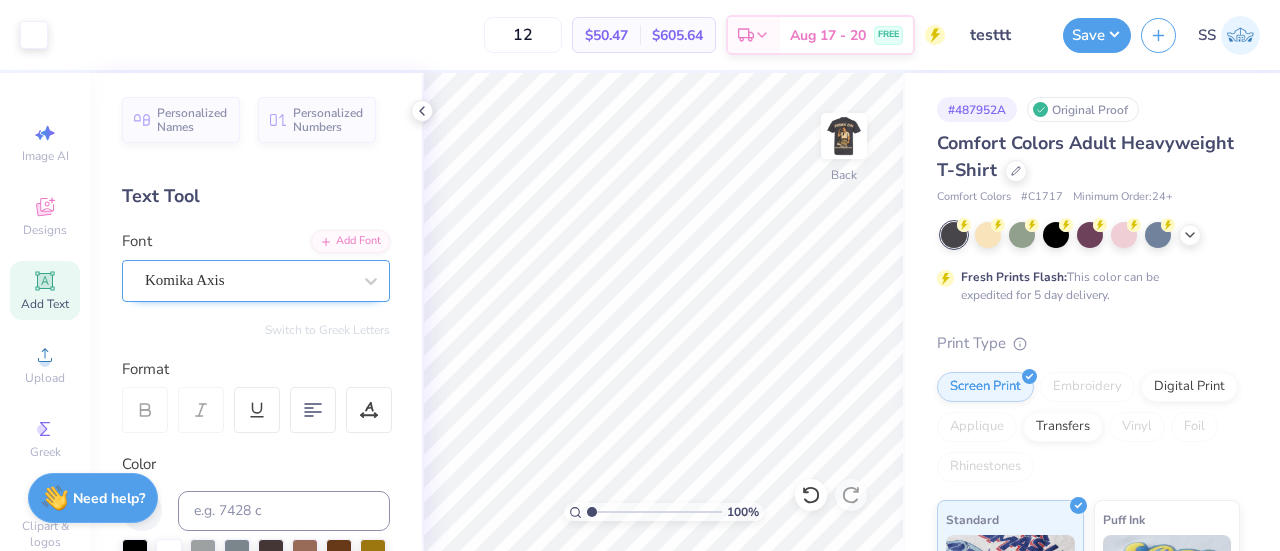 click on "Komika Axis" at bounding box center [248, 280] 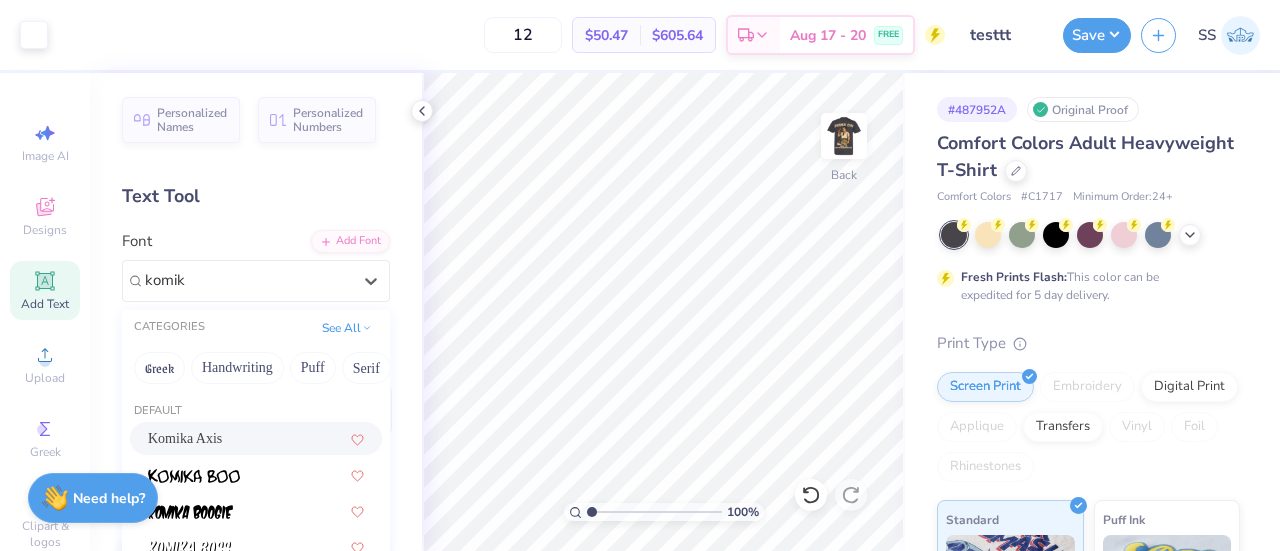 type on "komik" 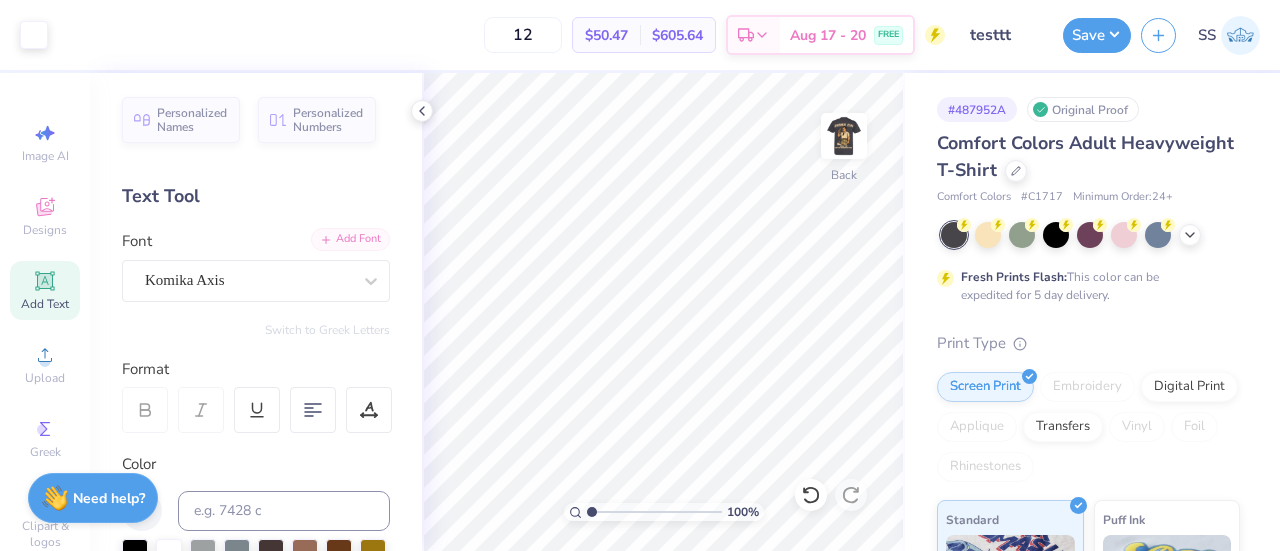 click on "Add Font" at bounding box center (350, 239) 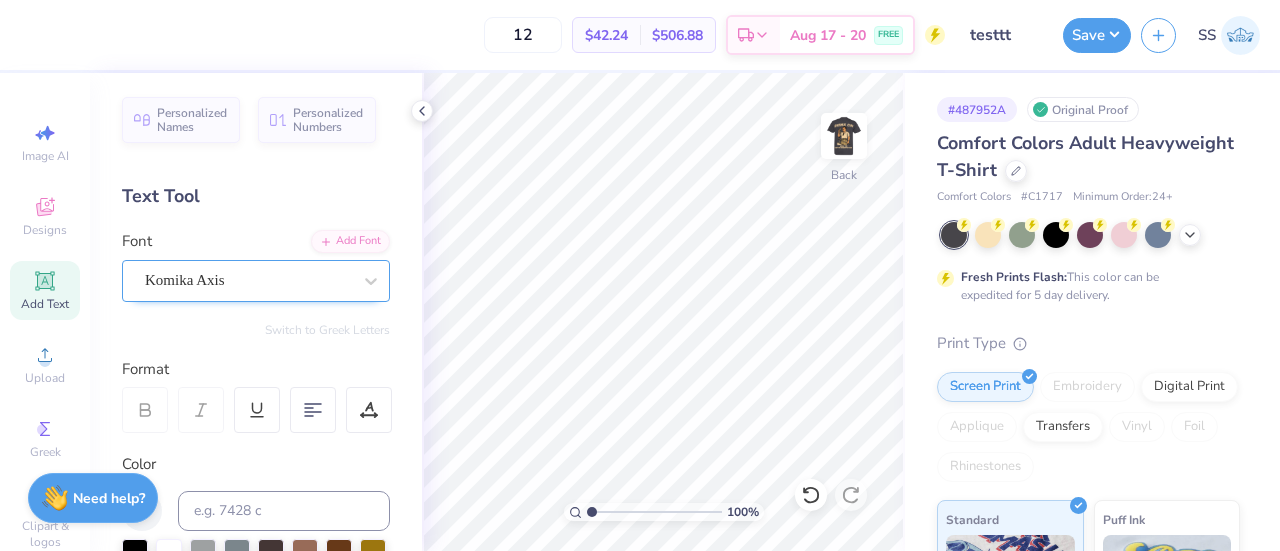 click on "Komika Axis" at bounding box center [248, 280] 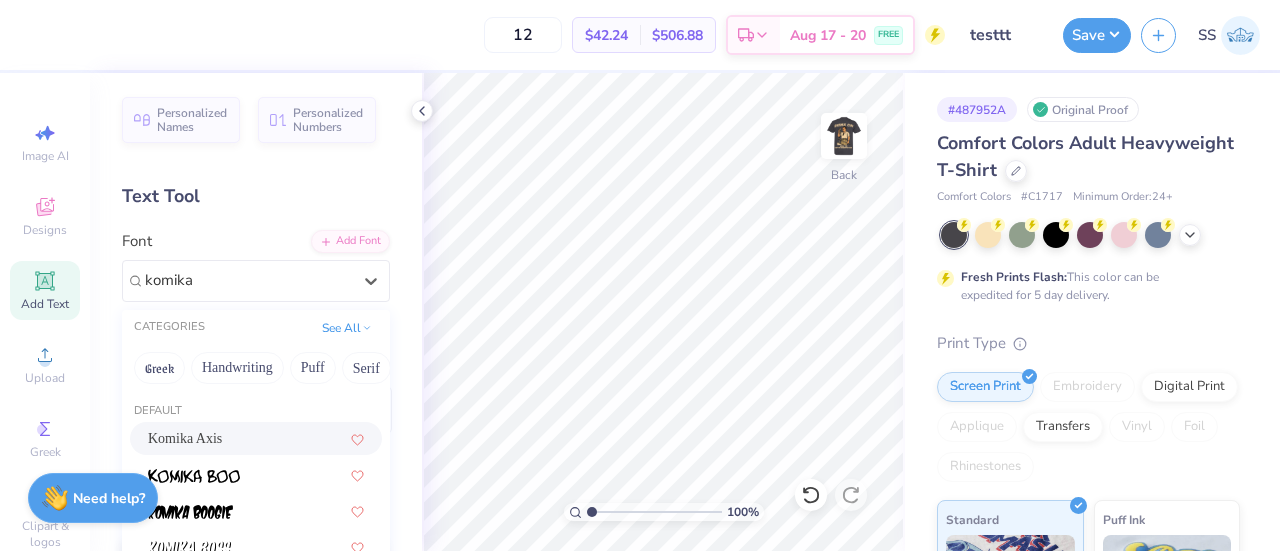 type on "komika" 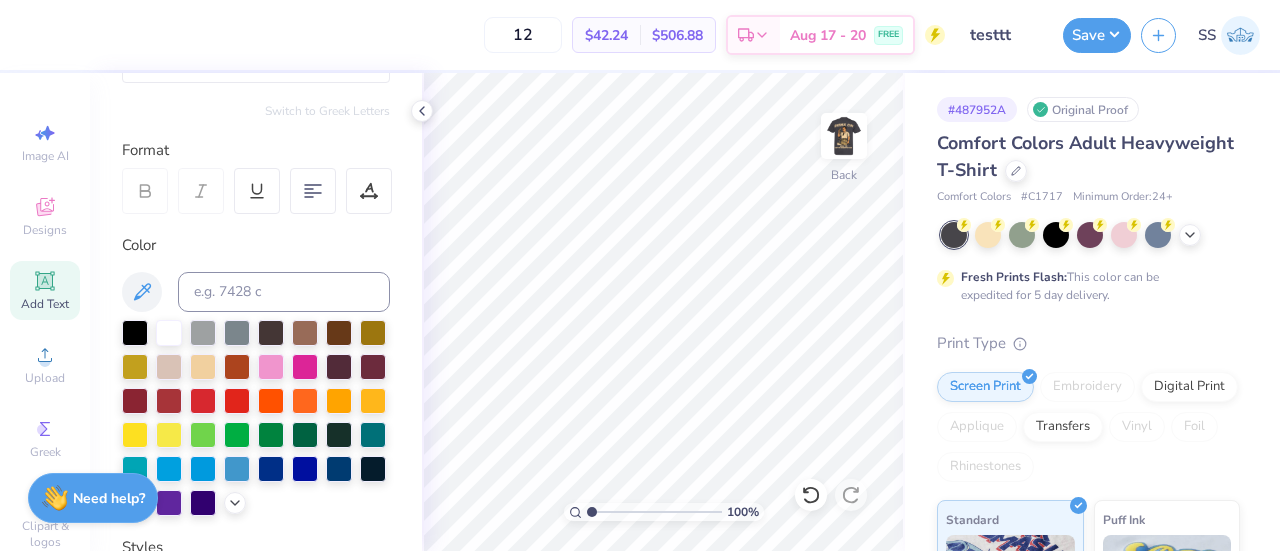scroll, scrollTop: 220, scrollLeft: 0, axis: vertical 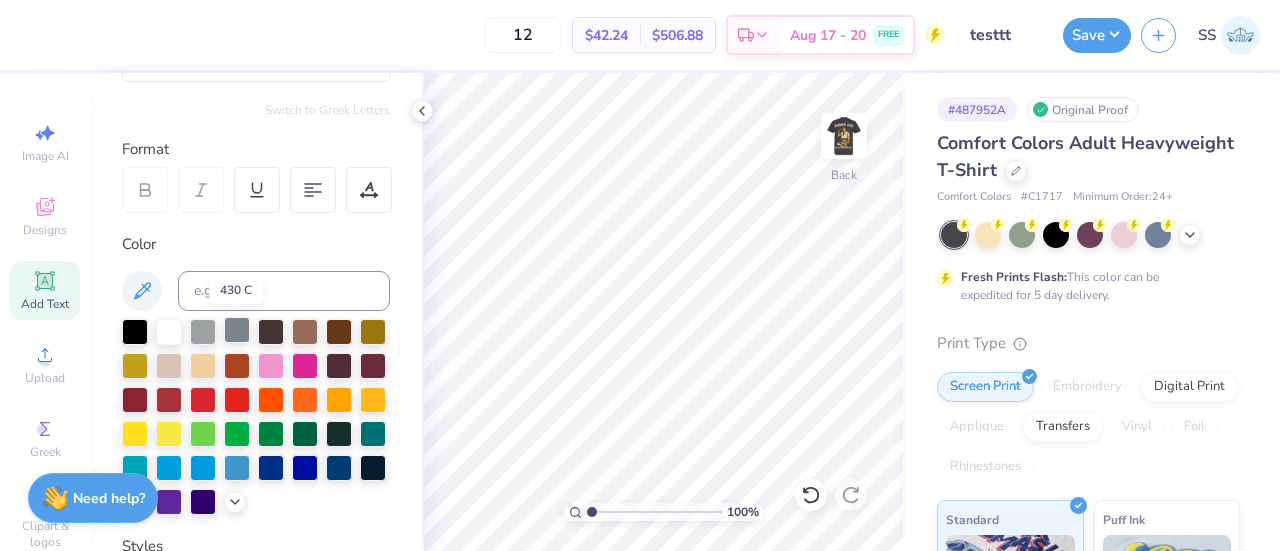 click at bounding box center [237, 330] 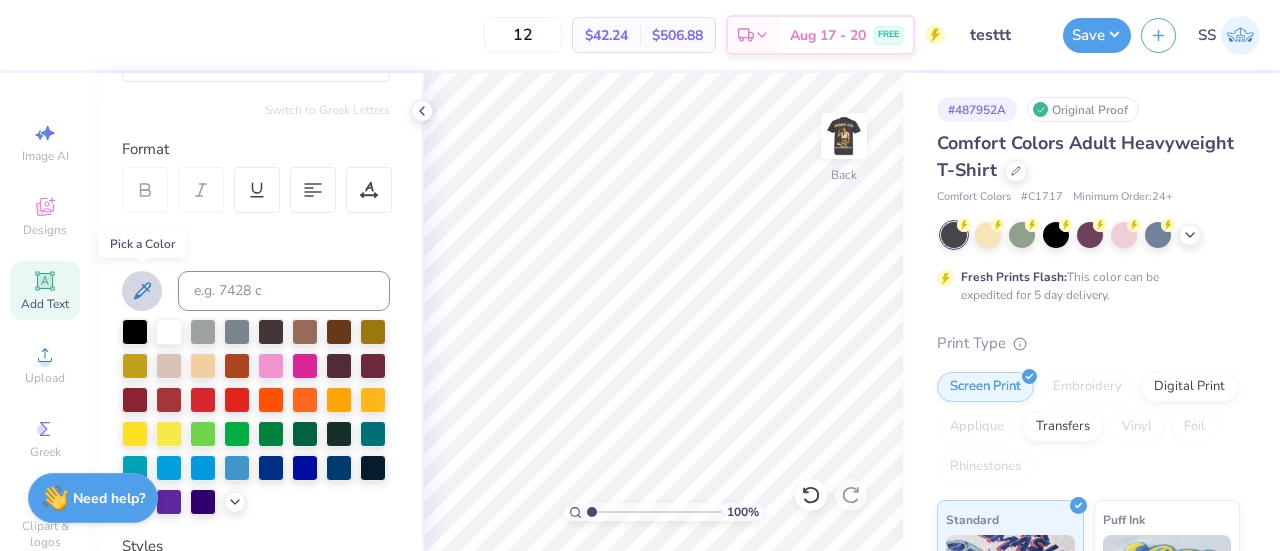 click 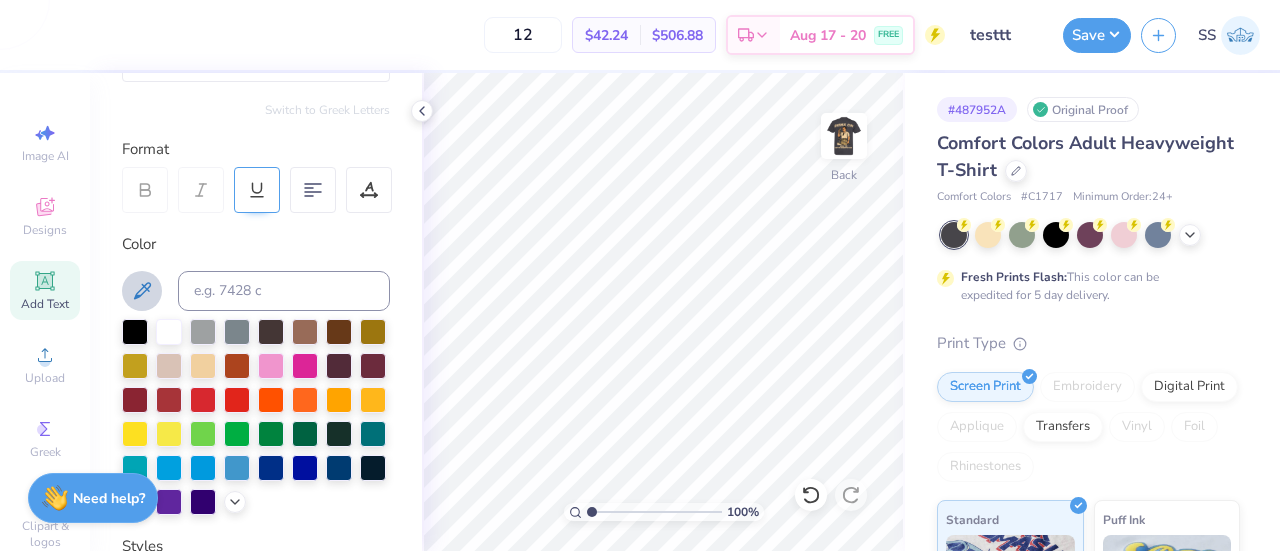 click 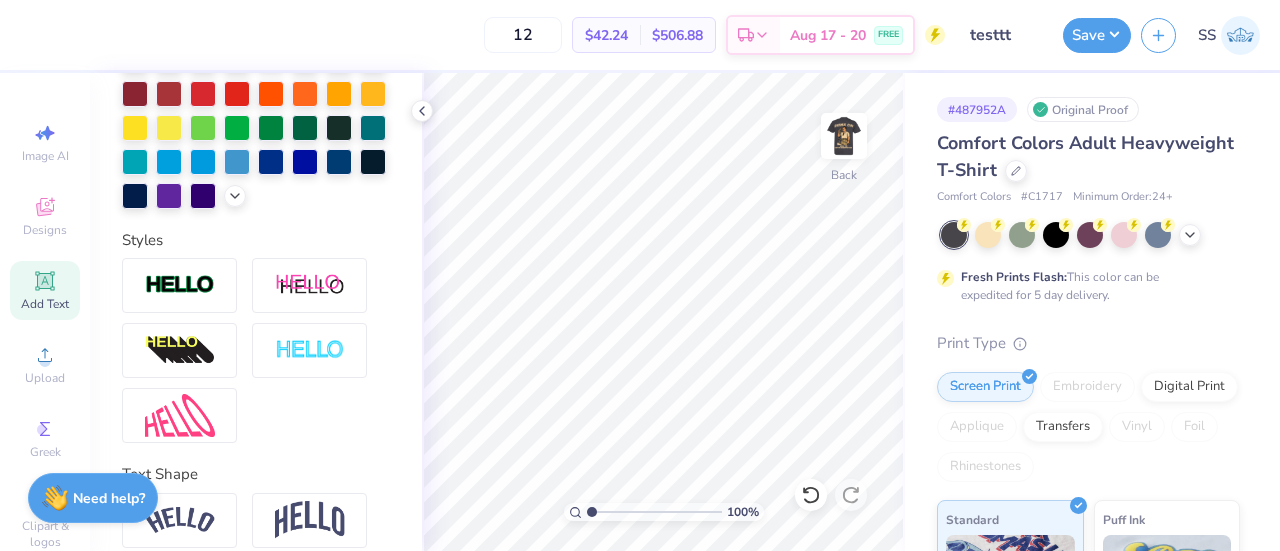 scroll, scrollTop: 644, scrollLeft: 0, axis: vertical 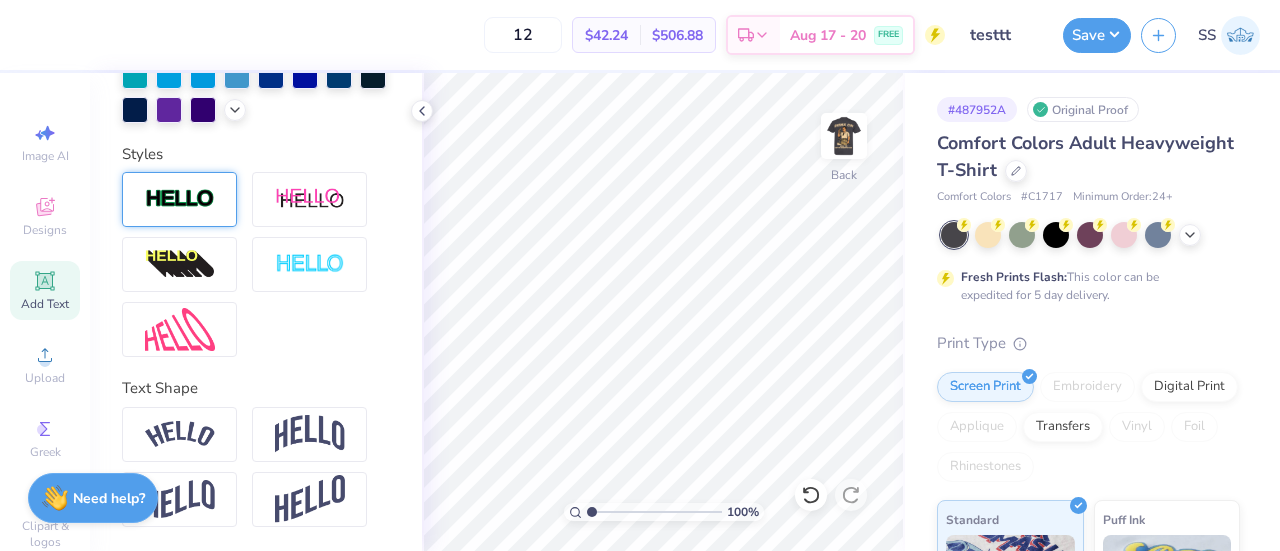 click at bounding box center [179, 199] 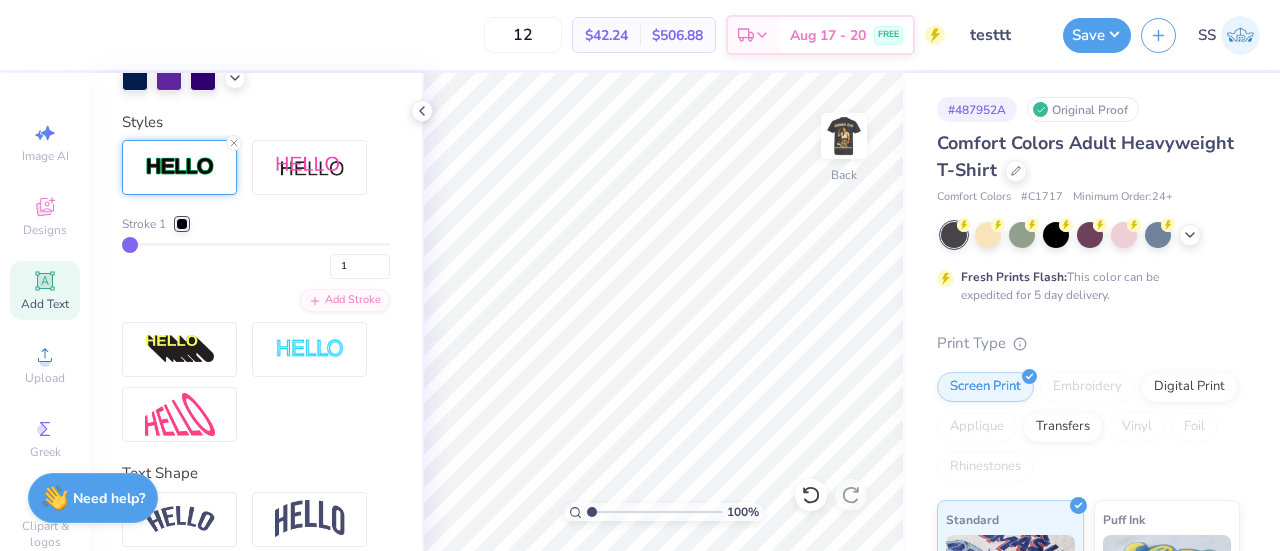 click on "Stroke 1 1" at bounding box center [256, 247] 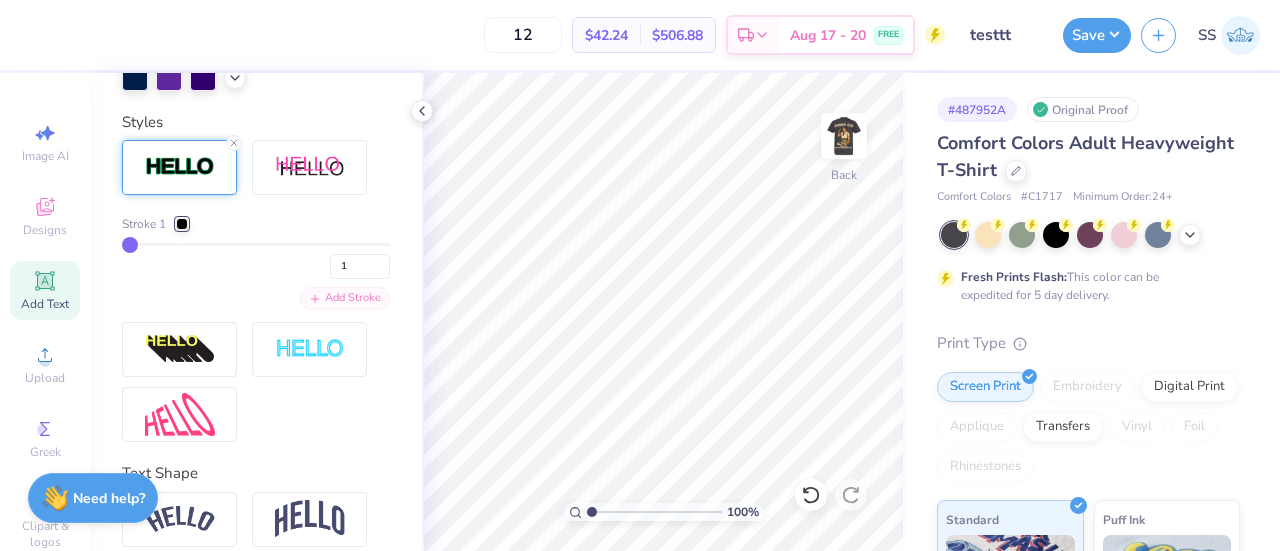 click on "Add Stroke" at bounding box center (345, 298) 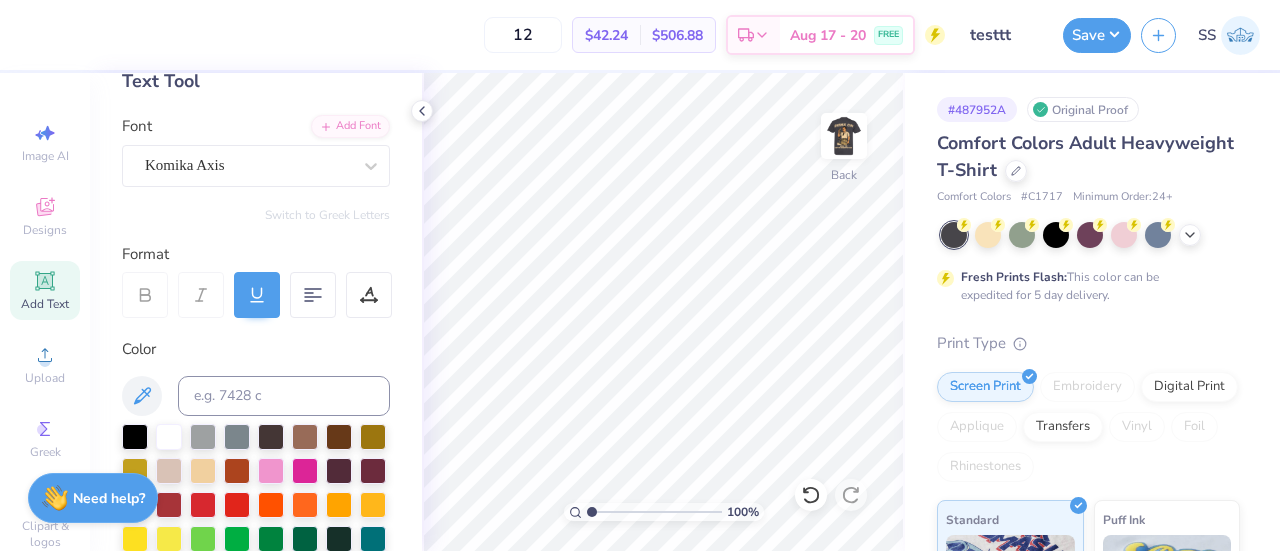scroll, scrollTop: 0, scrollLeft: 0, axis: both 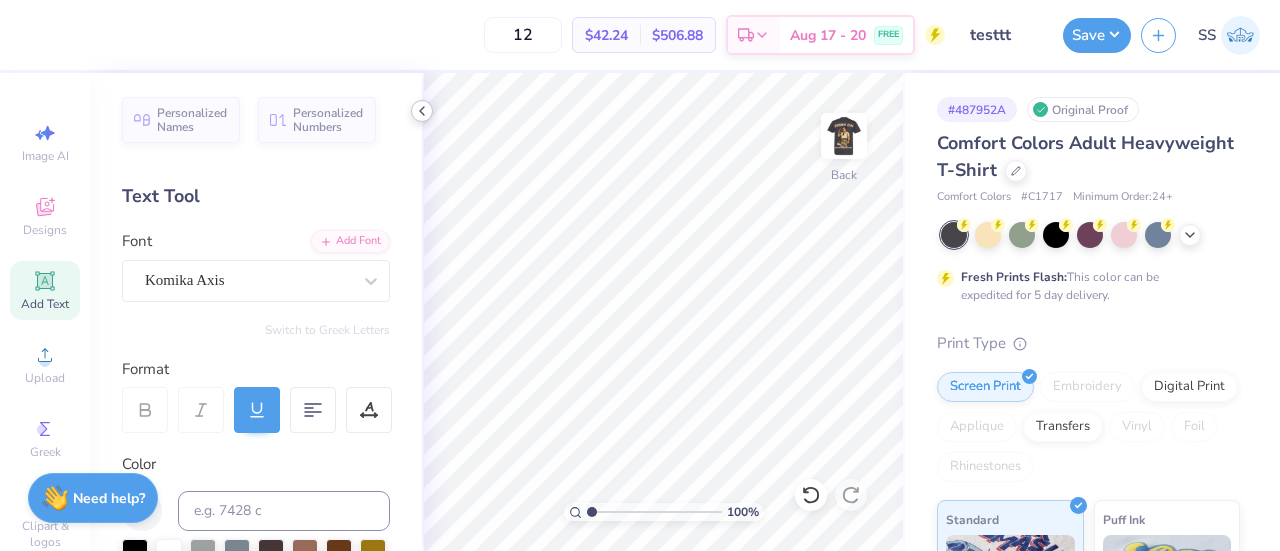 click 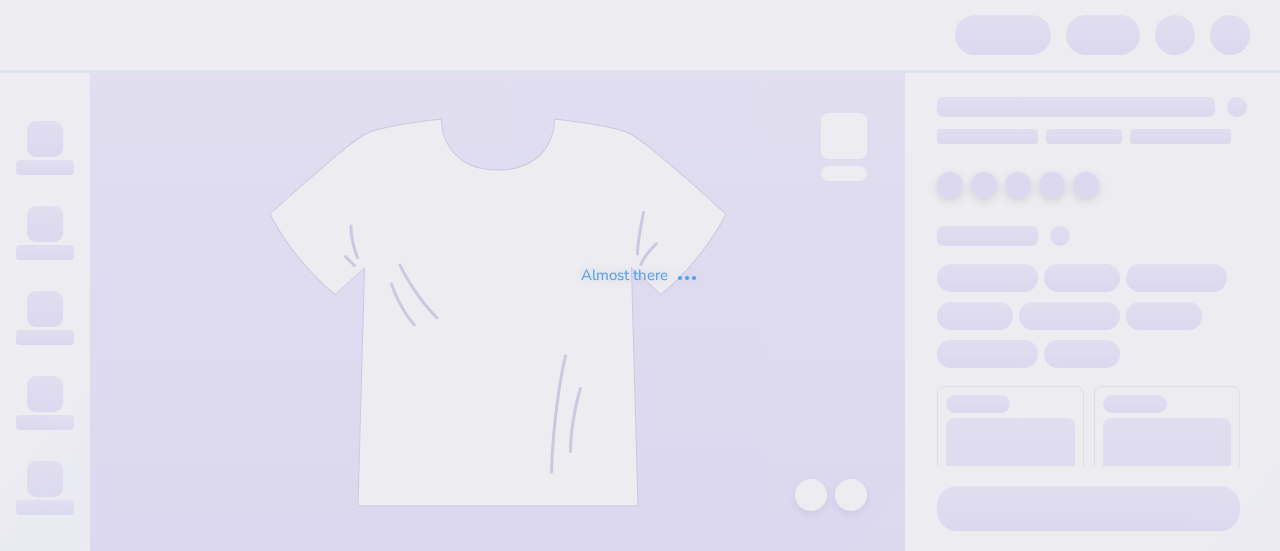 scroll, scrollTop: 0, scrollLeft: 0, axis: both 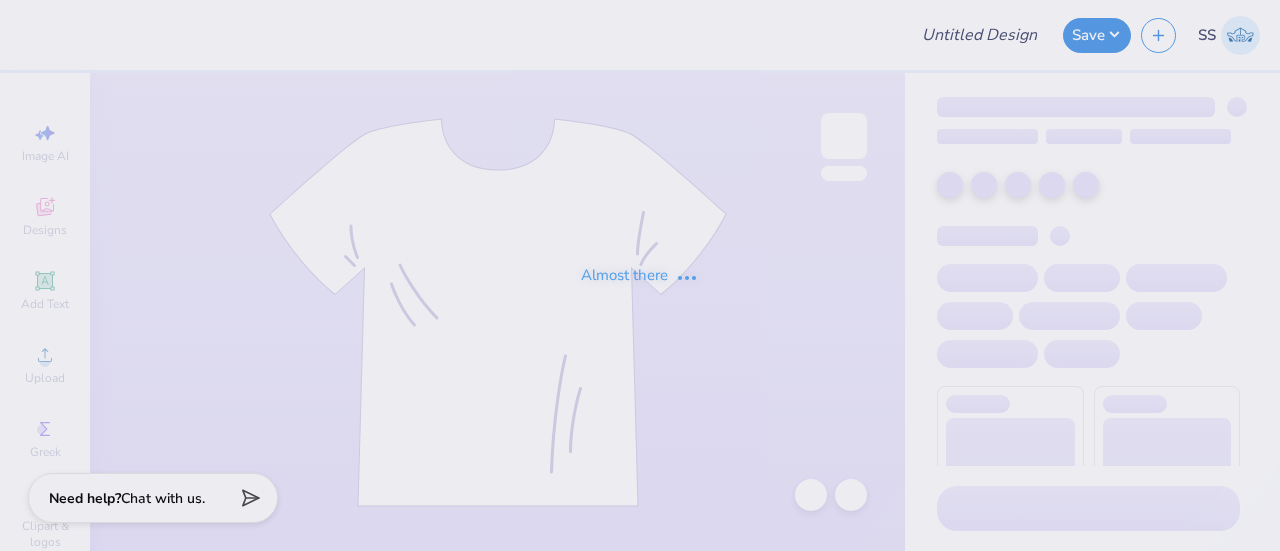 type on "testtt" 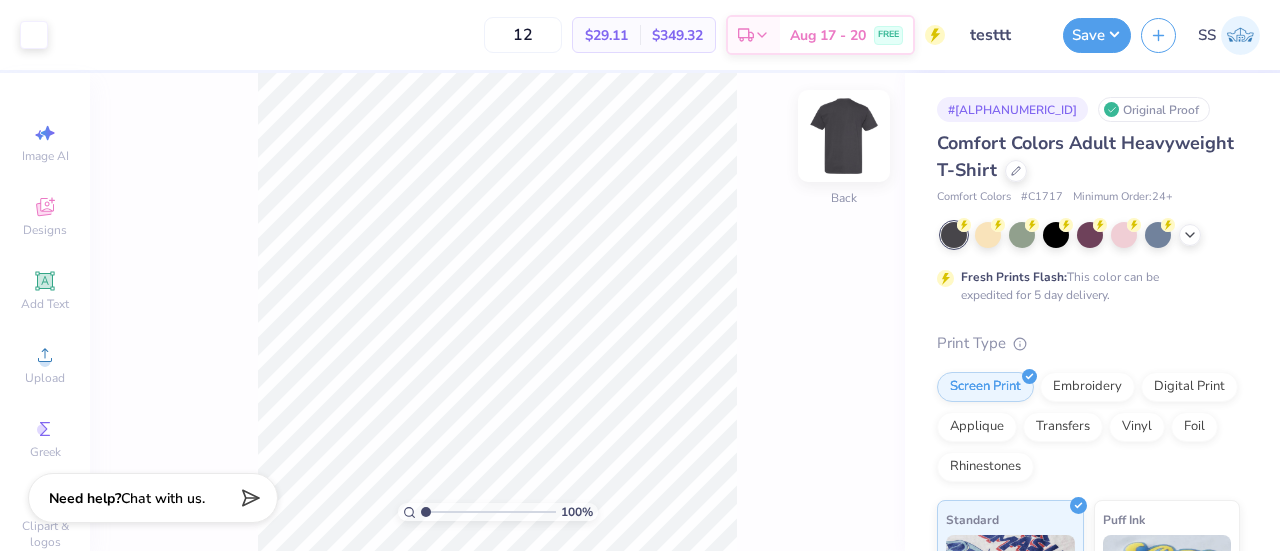 click at bounding box center (844, 136) 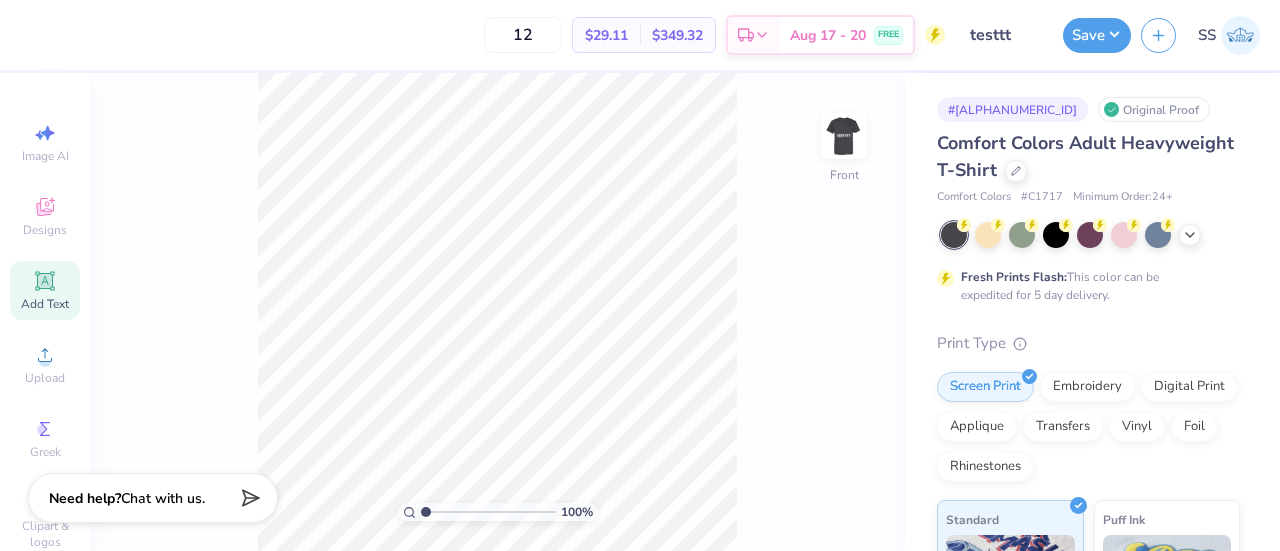 click on "Add Text" at bounding box center (45, 304) 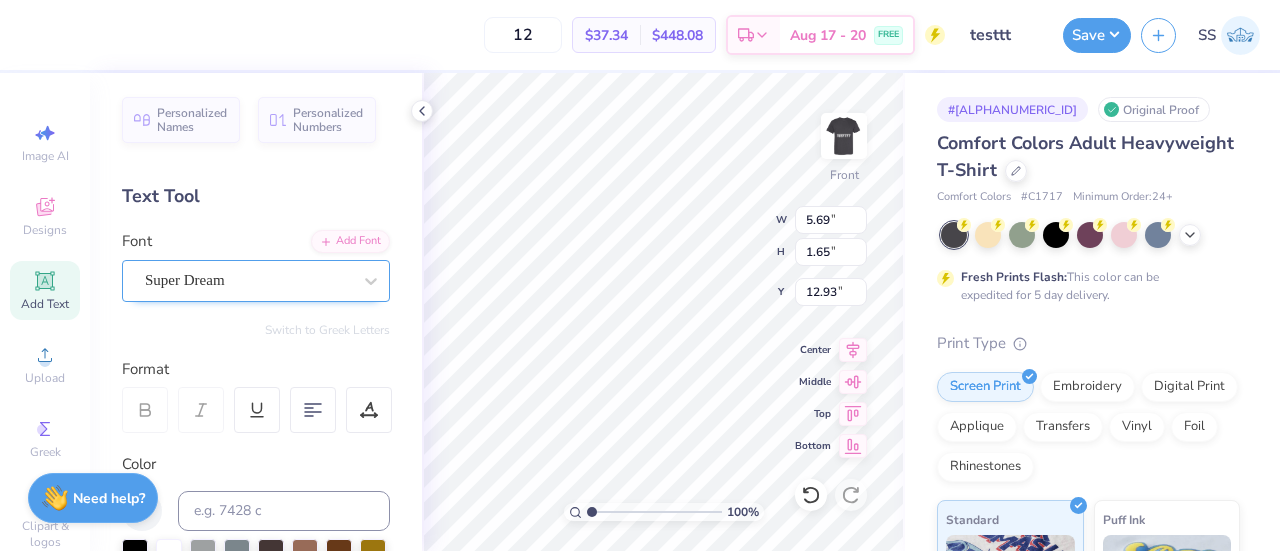 click on "Super Dream" at bounding box center (248, 280) 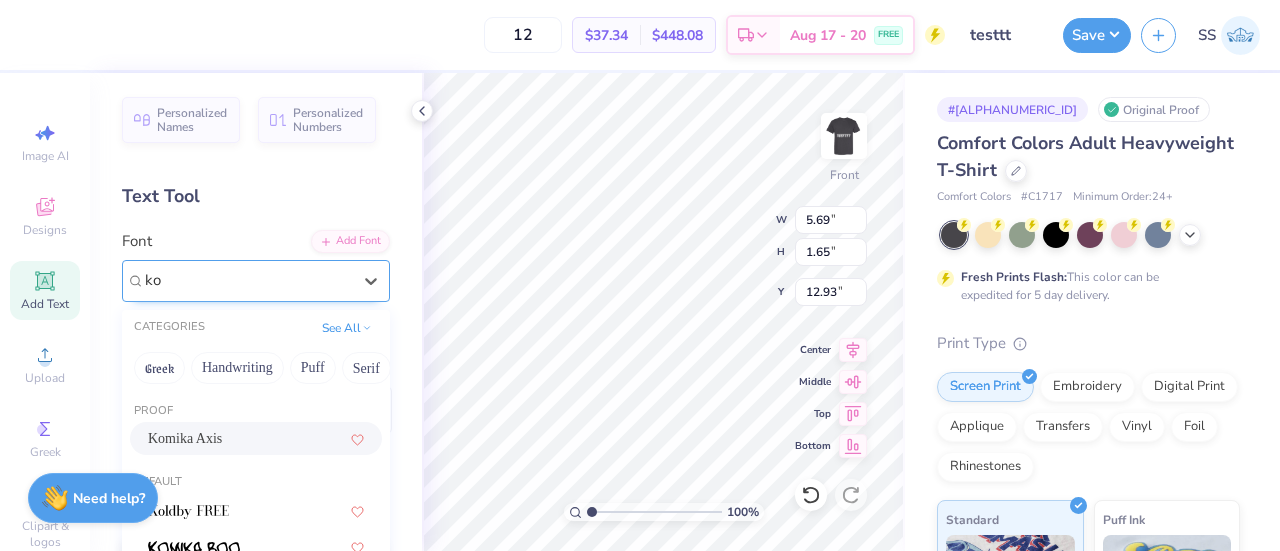 type on "ko" 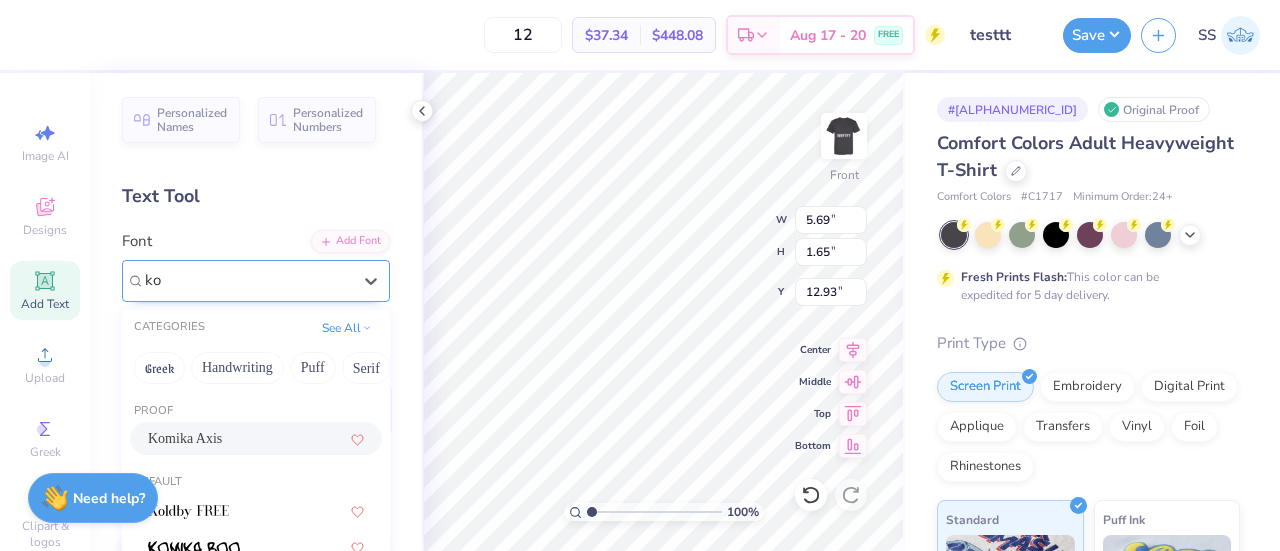 type on "6.28" 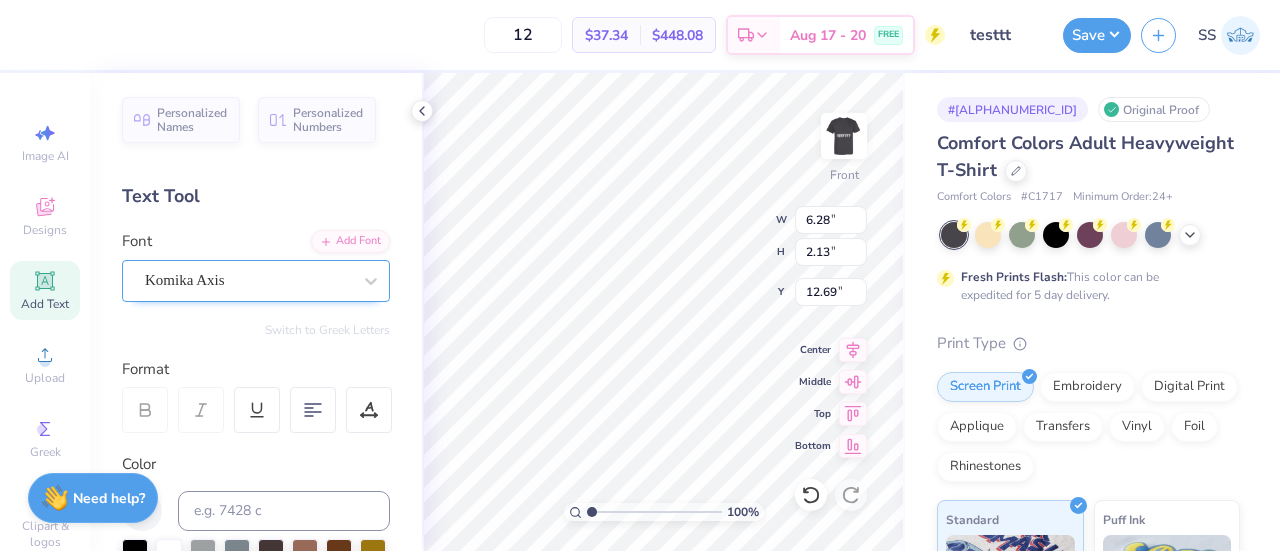 click on "Komika Axis" at bounding box center (248, 280) 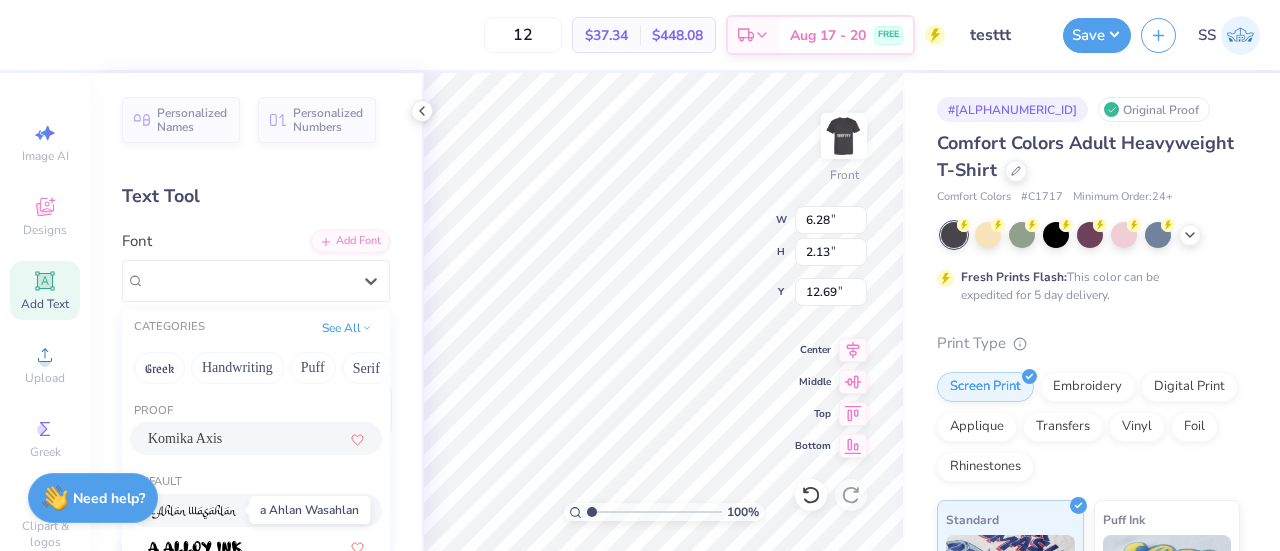 click at bounding box center [192, 510] 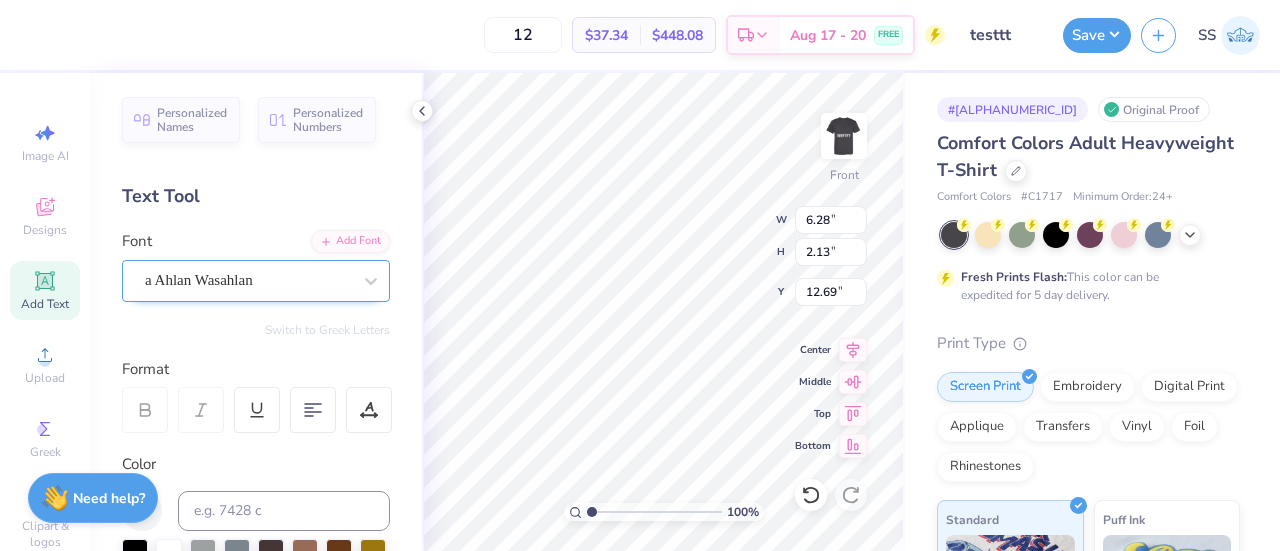 type on "5.44" 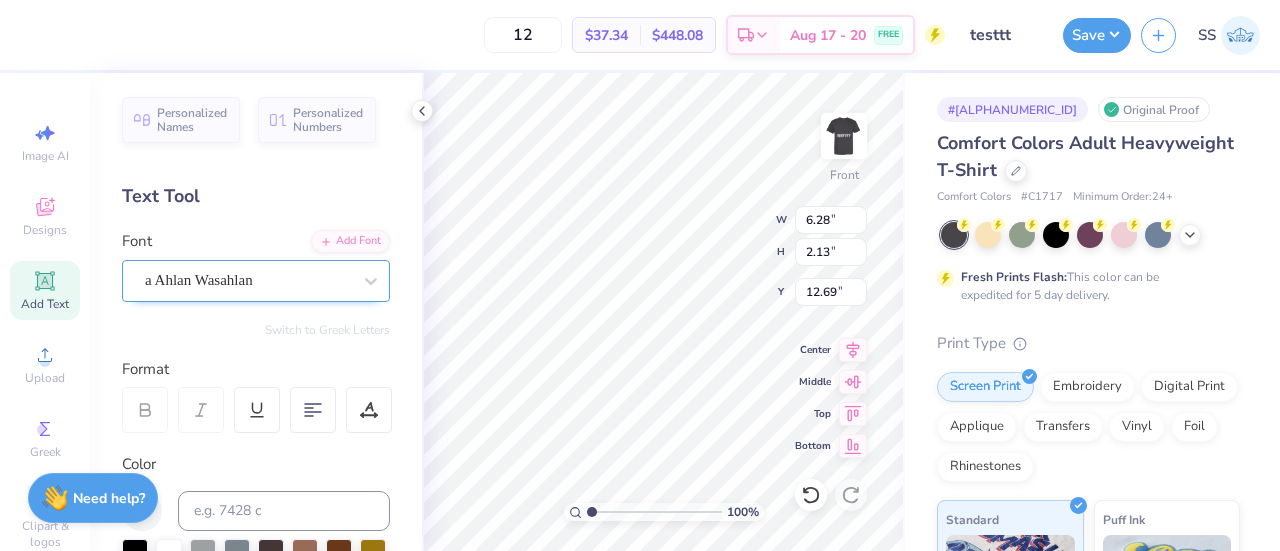 type on "1.93" 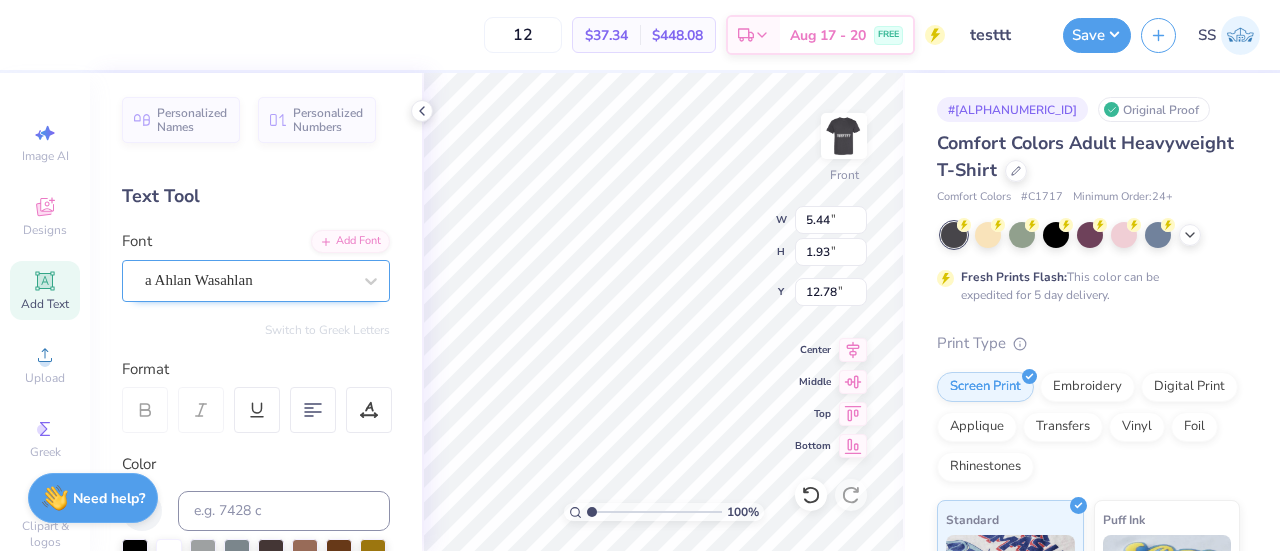 click on "a Ahlan Wasahlan" at bounding box center [248, 280] 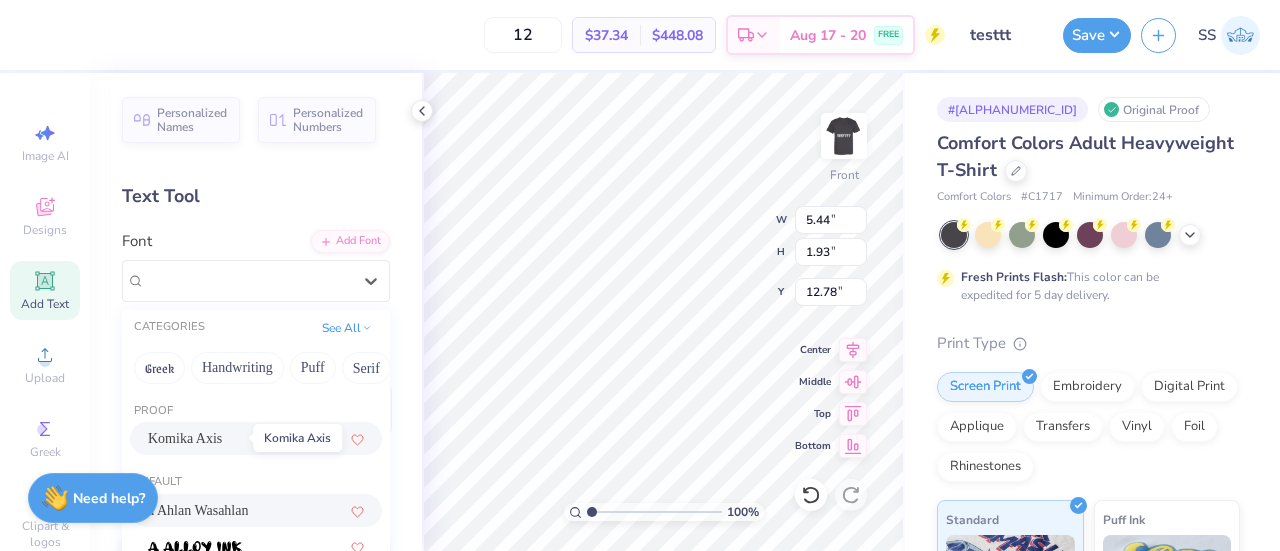 click on "Komika Axis" at bounding box center [185, 438] 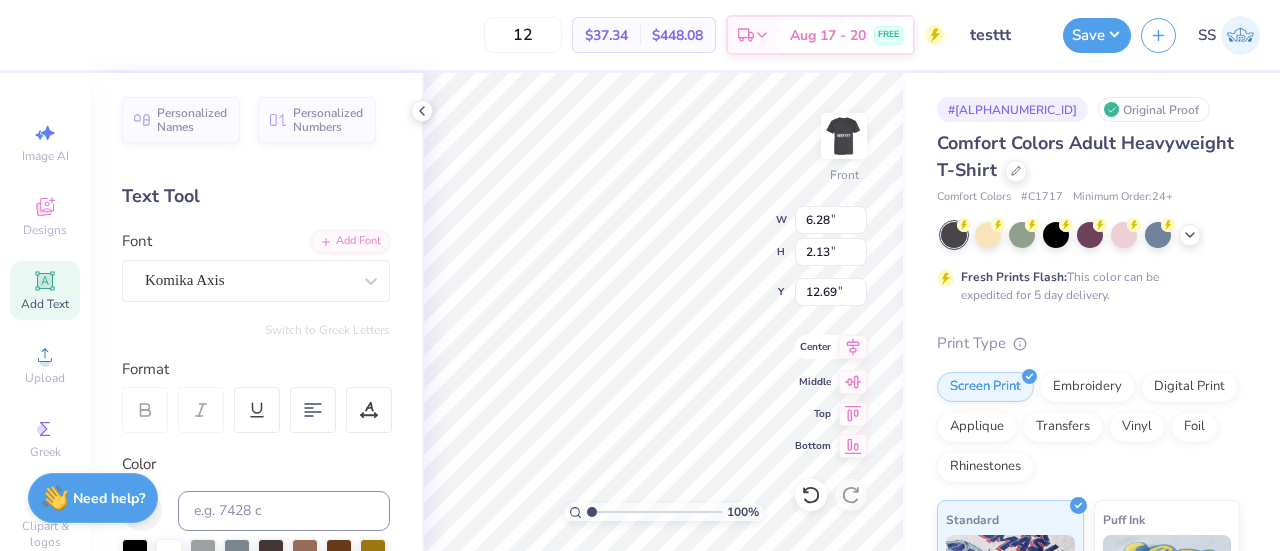 scroll, scrollTop: 16, scrollLeft: 4, axis: both 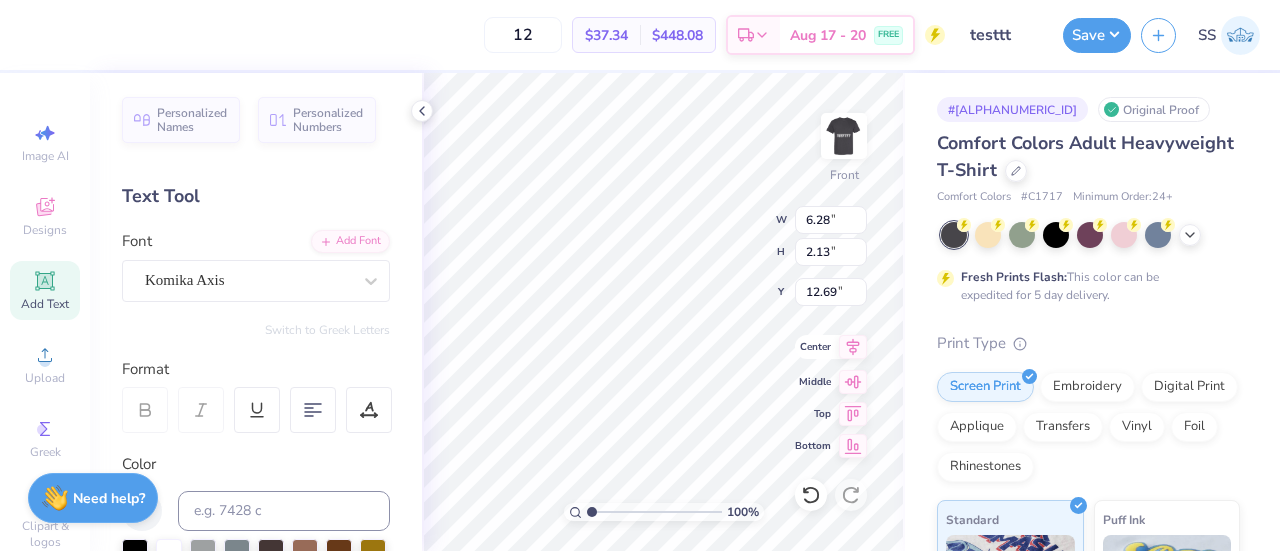 type on "T" 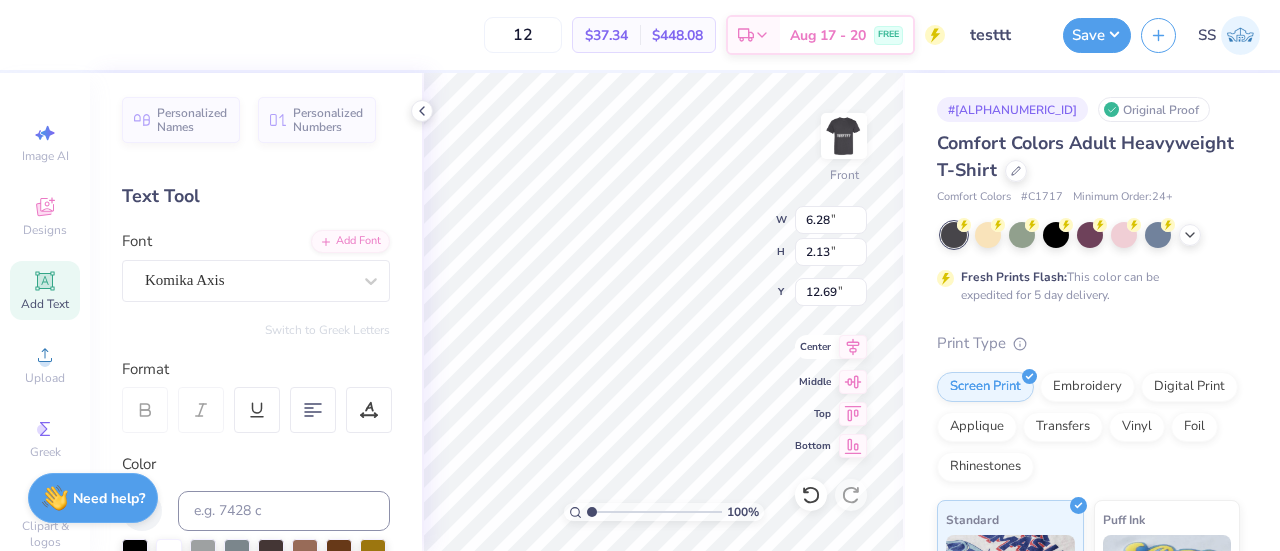 type on "test" 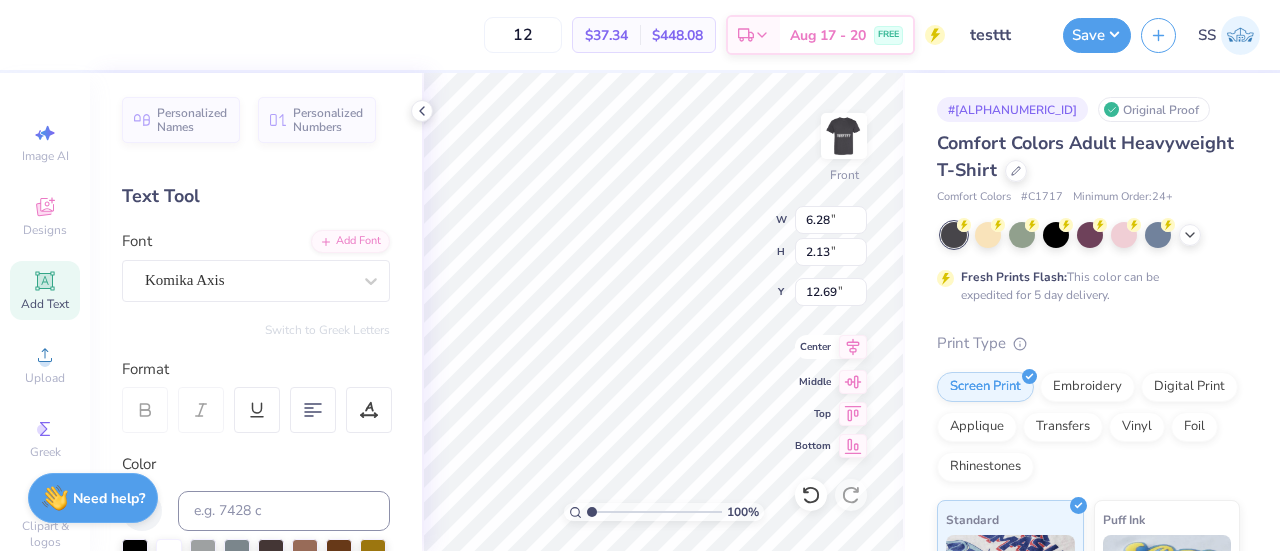 type on "2.17" 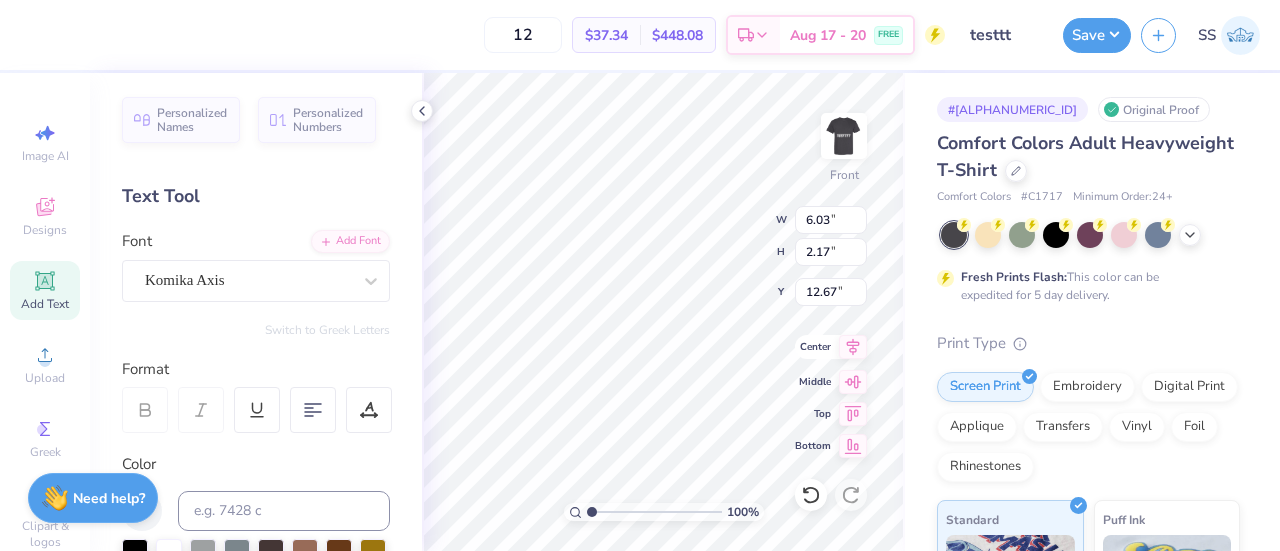 scroll, scrollTop: 16, scrollLeft: 2, axis: both 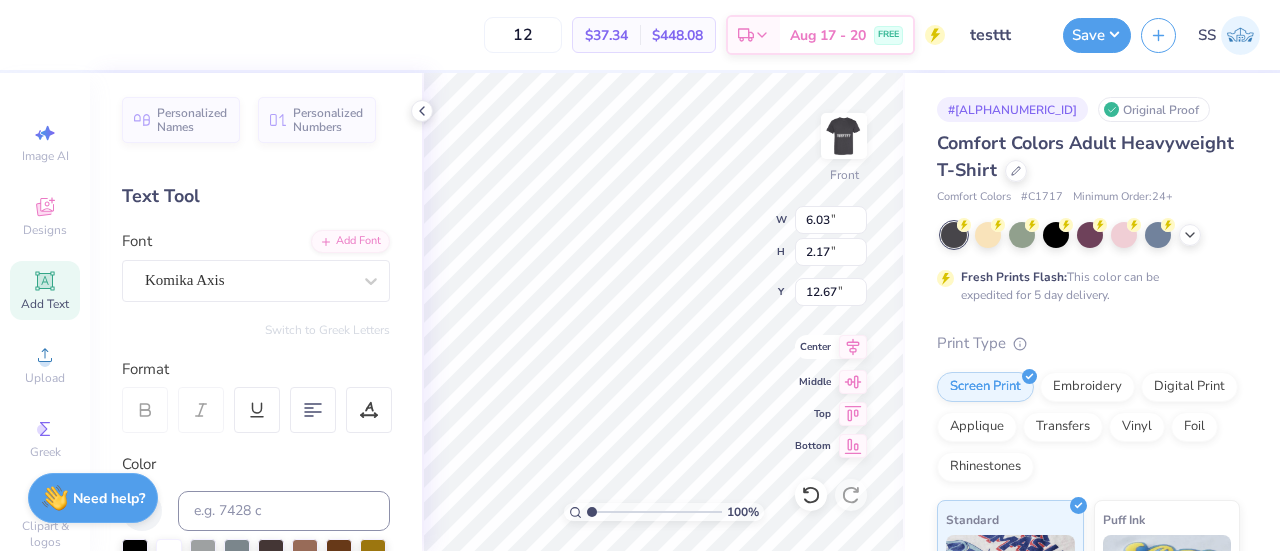 type on "9.15" 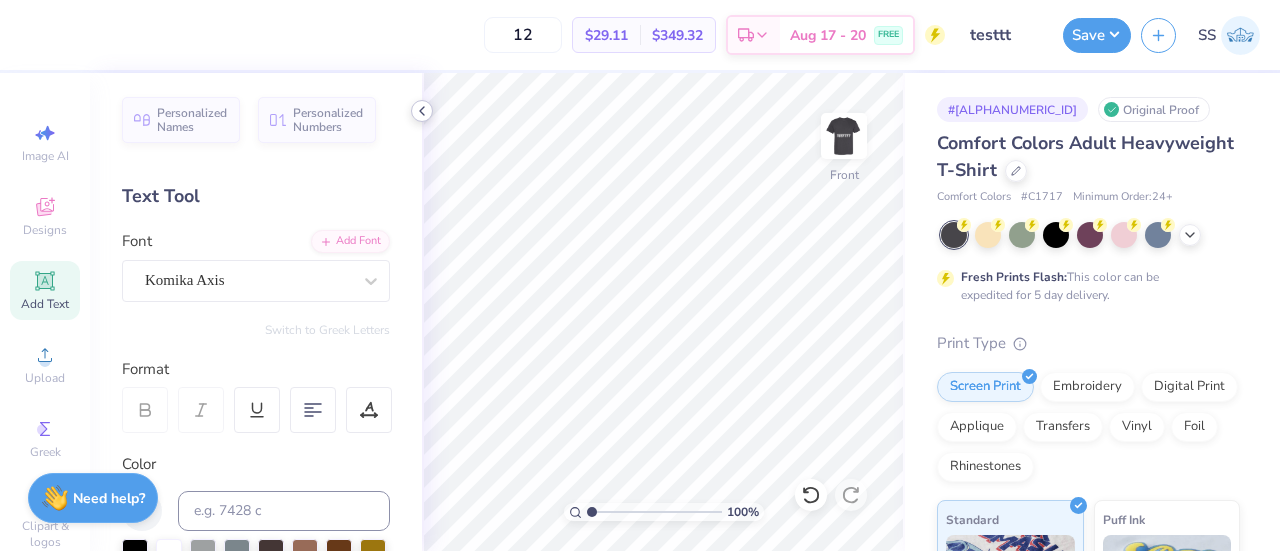 click 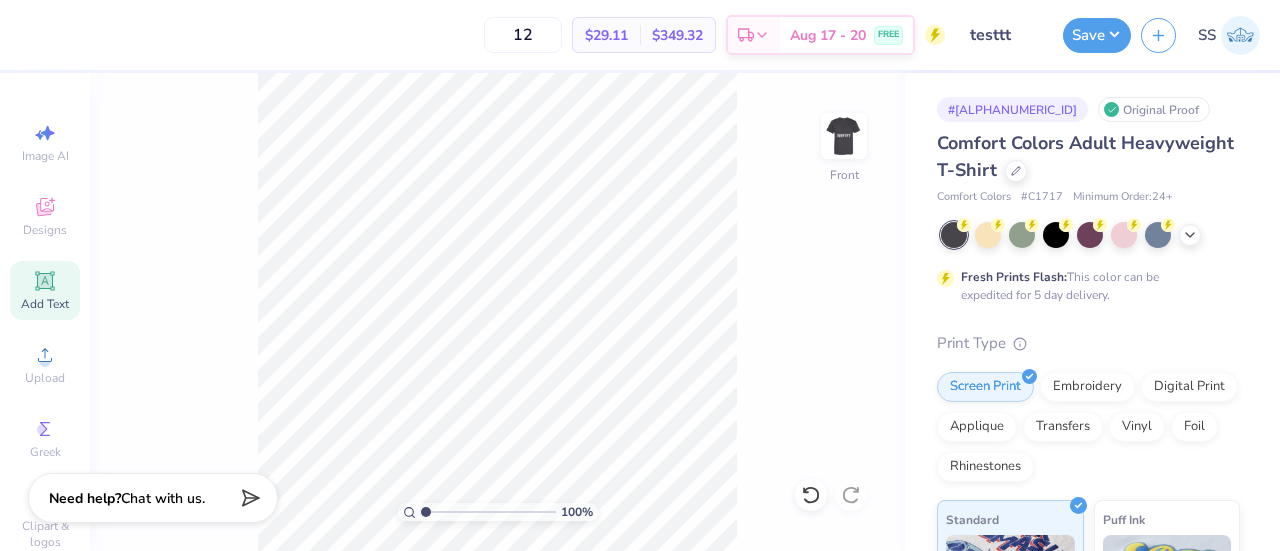 click 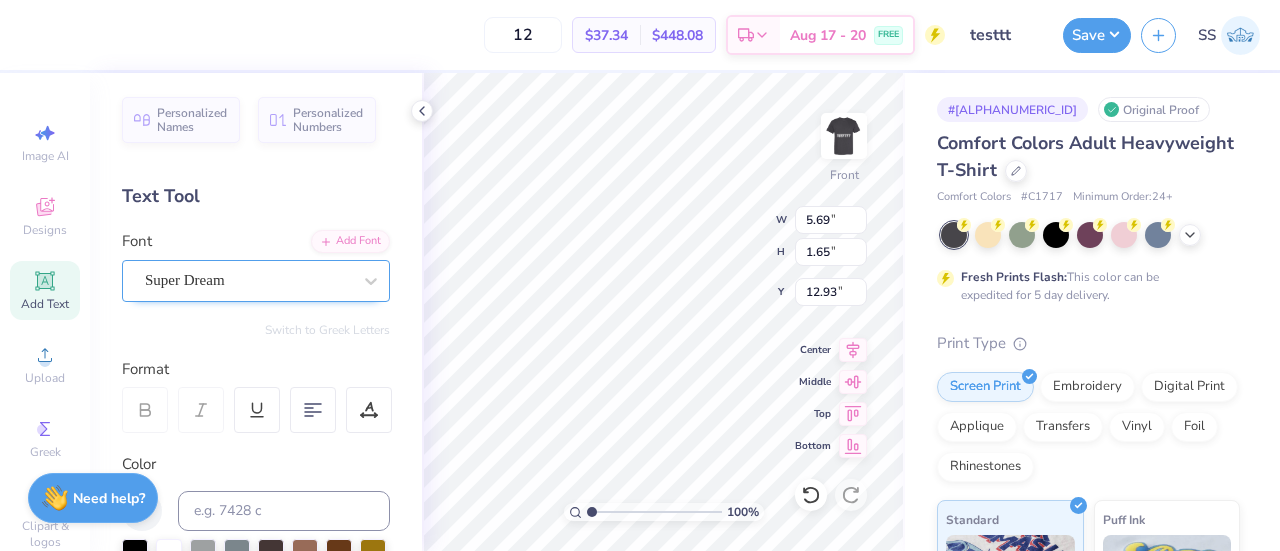 click on "Super Dream" at bounding box center [248, 280] 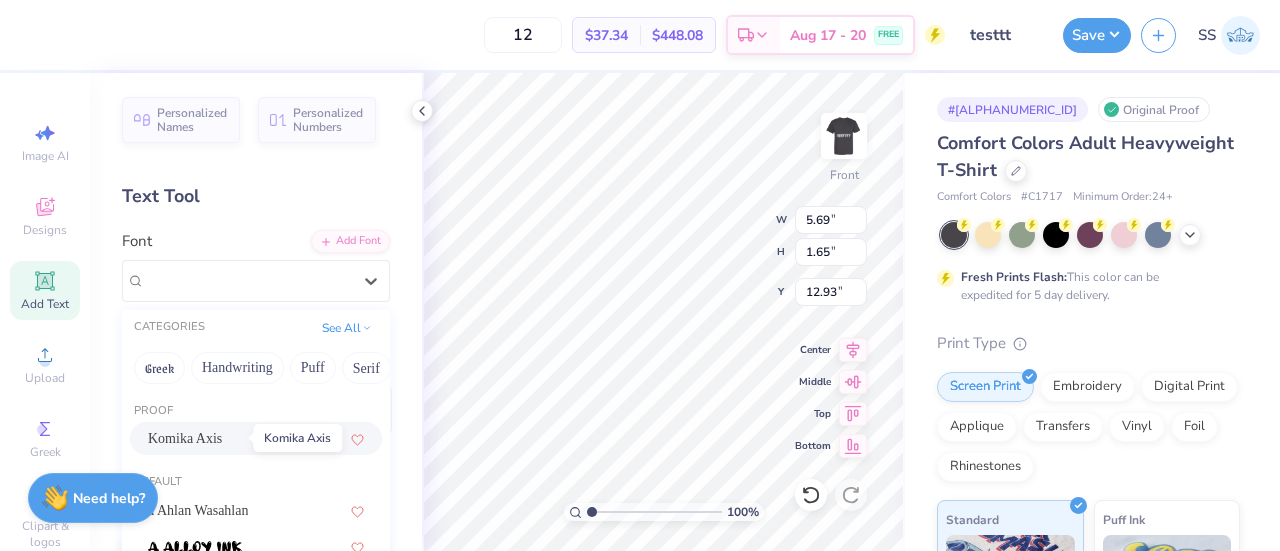 click on "Komika Axis" at bounding box center (185, 438) 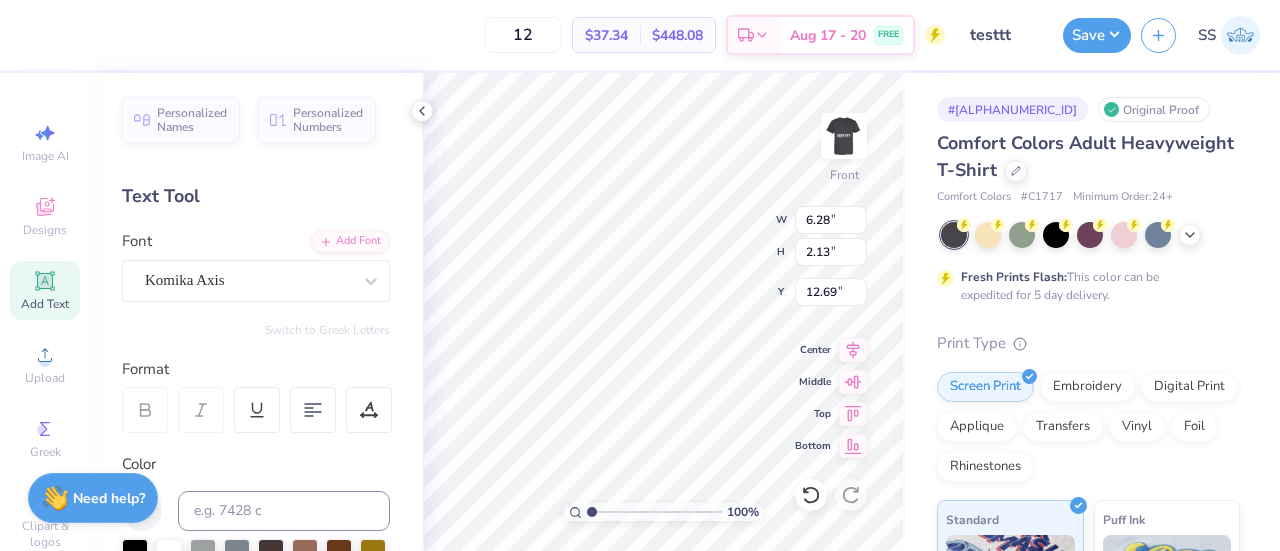 type on "6.28" 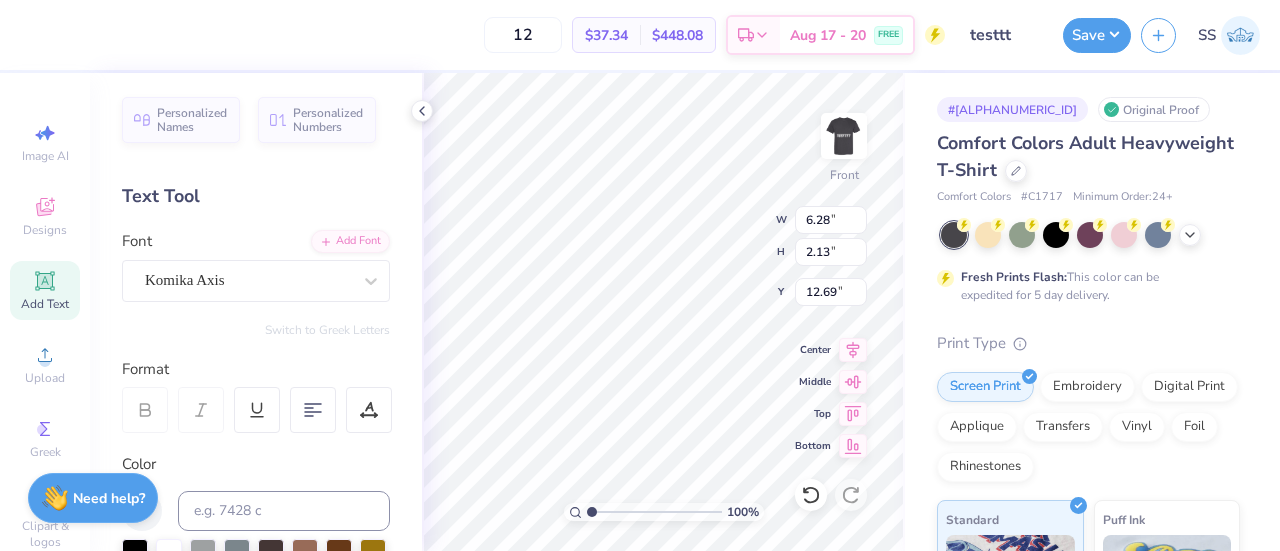 type on "2.13" 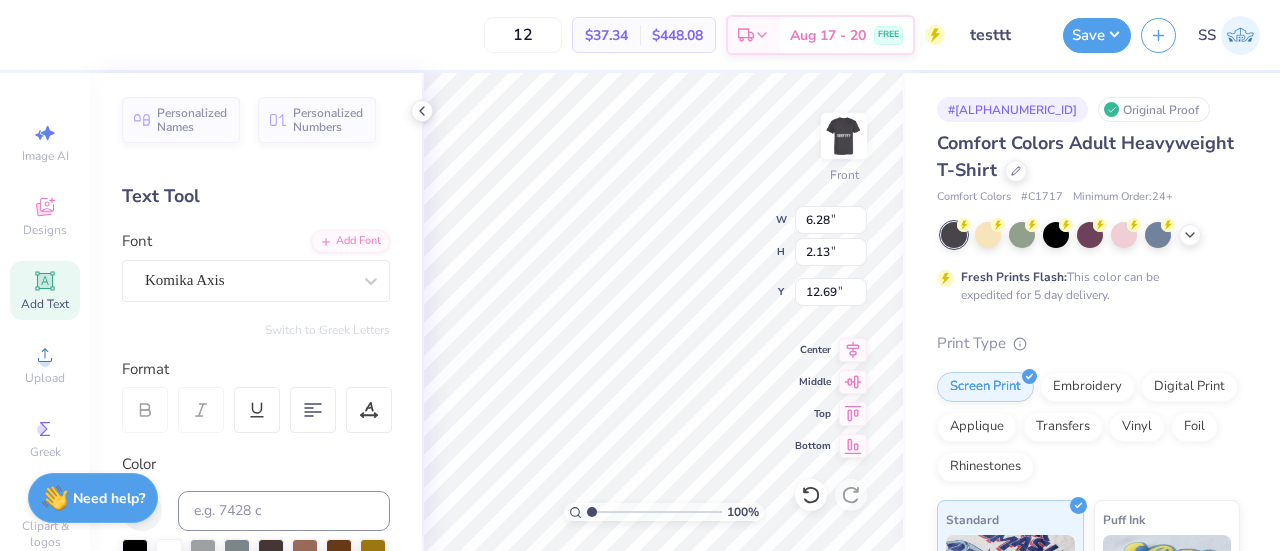 scroll, scrollTop: 16, scrollLeft: 2, axis: both 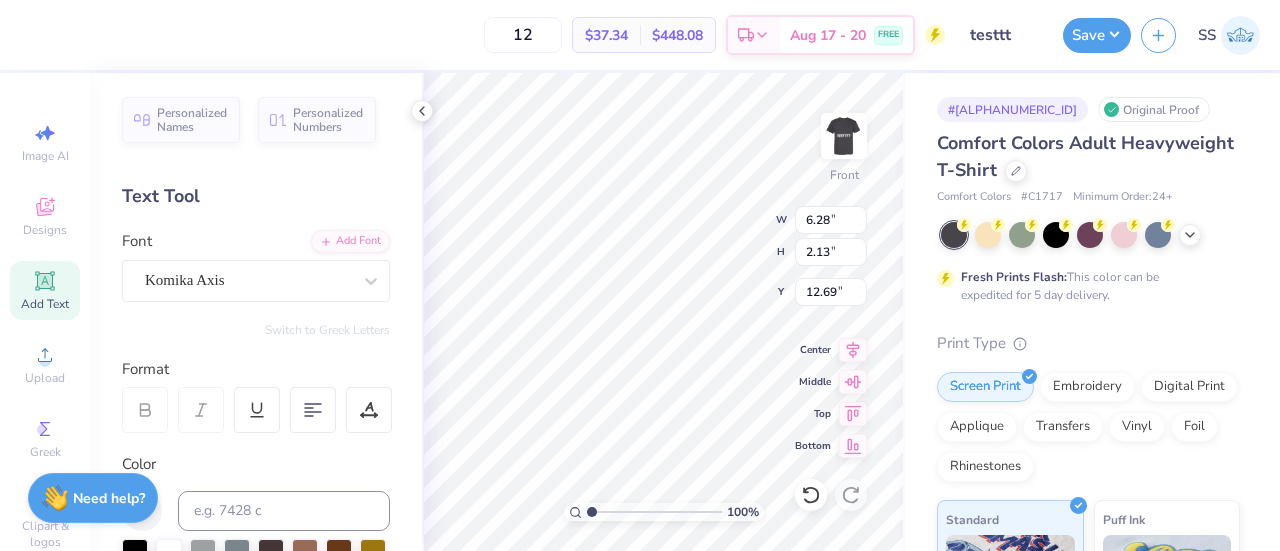 type on "T" 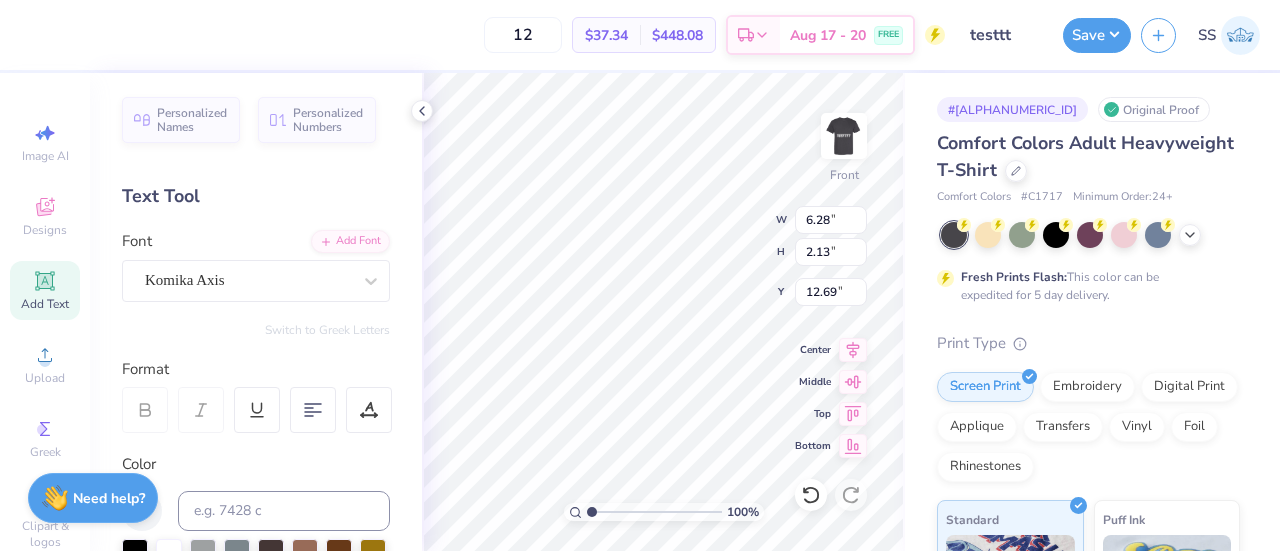type on "test" 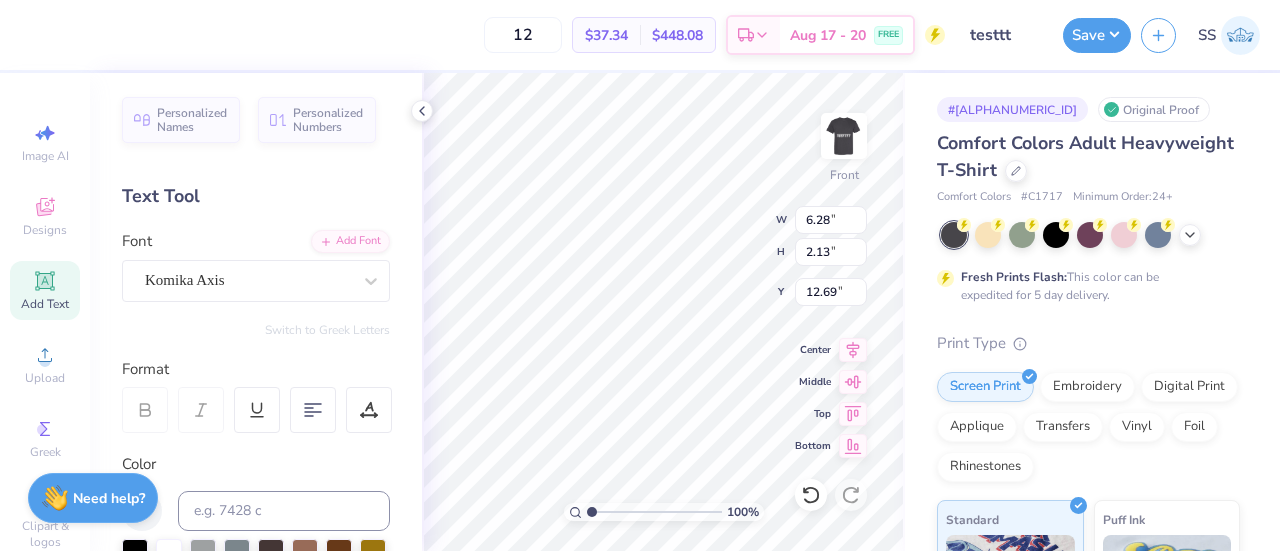 type on "2.17" 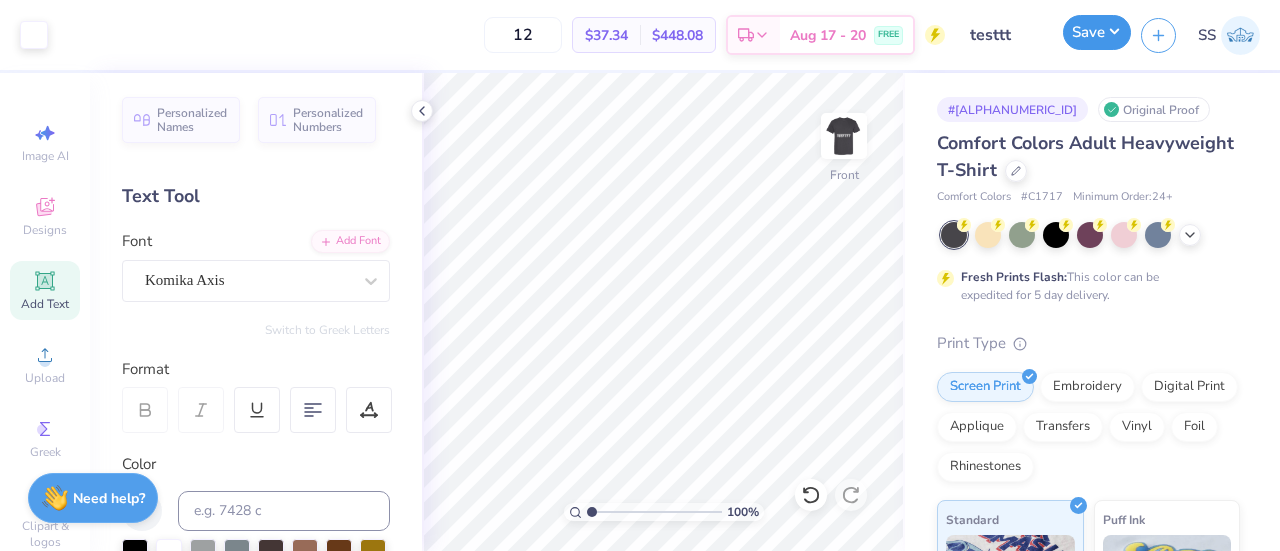 click on "Save" at bounding box center (1097, 32) 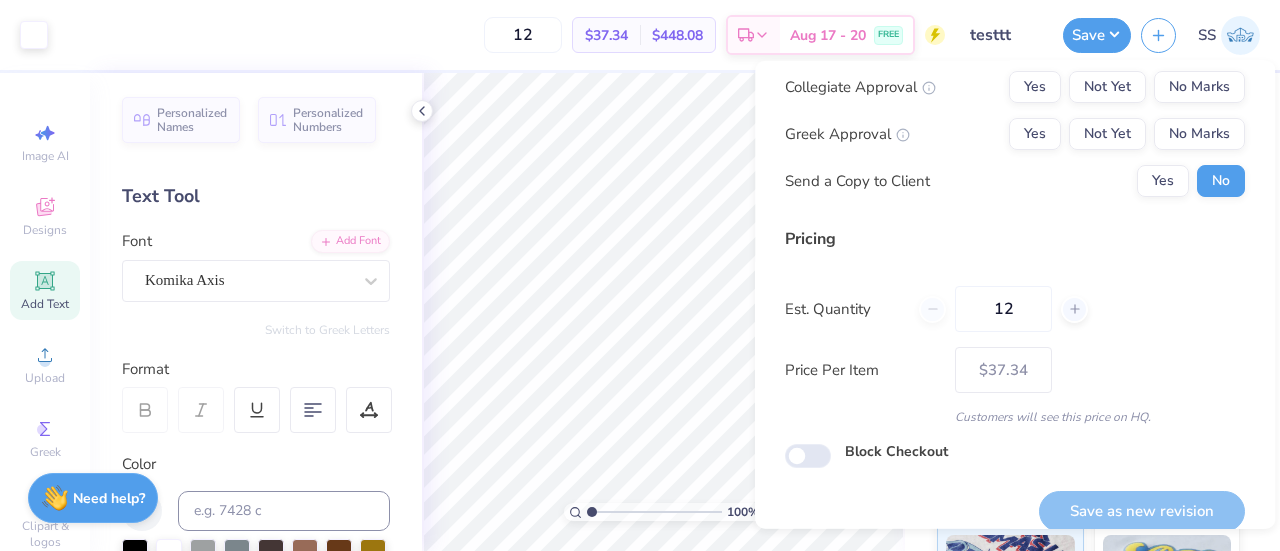 scroll, scrollTop: 52, scrollLeft: 0, axis: vertical 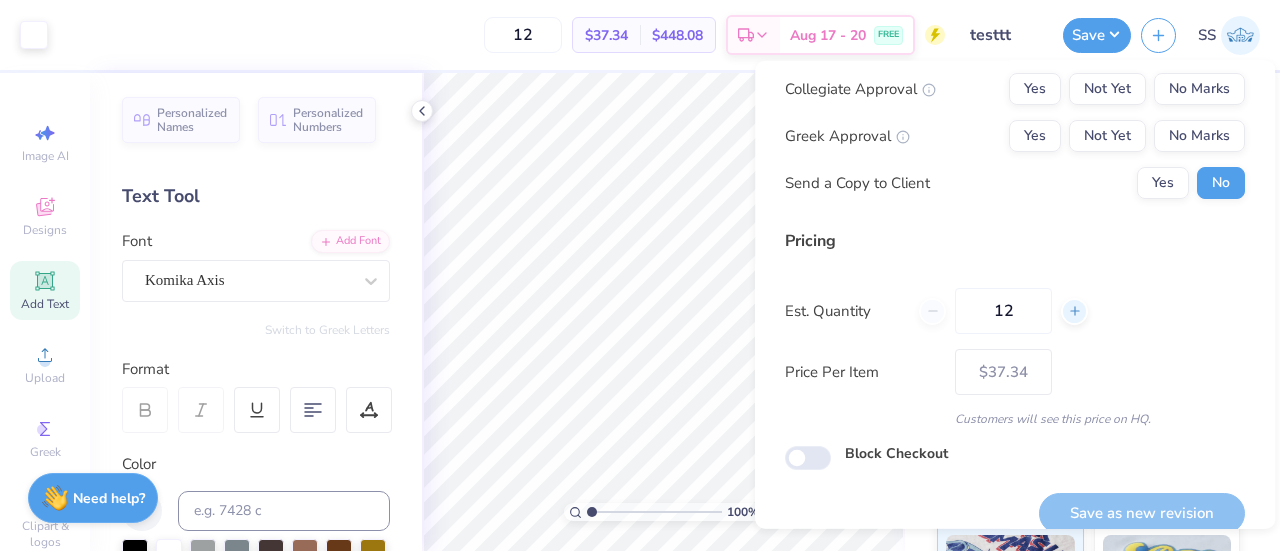 click 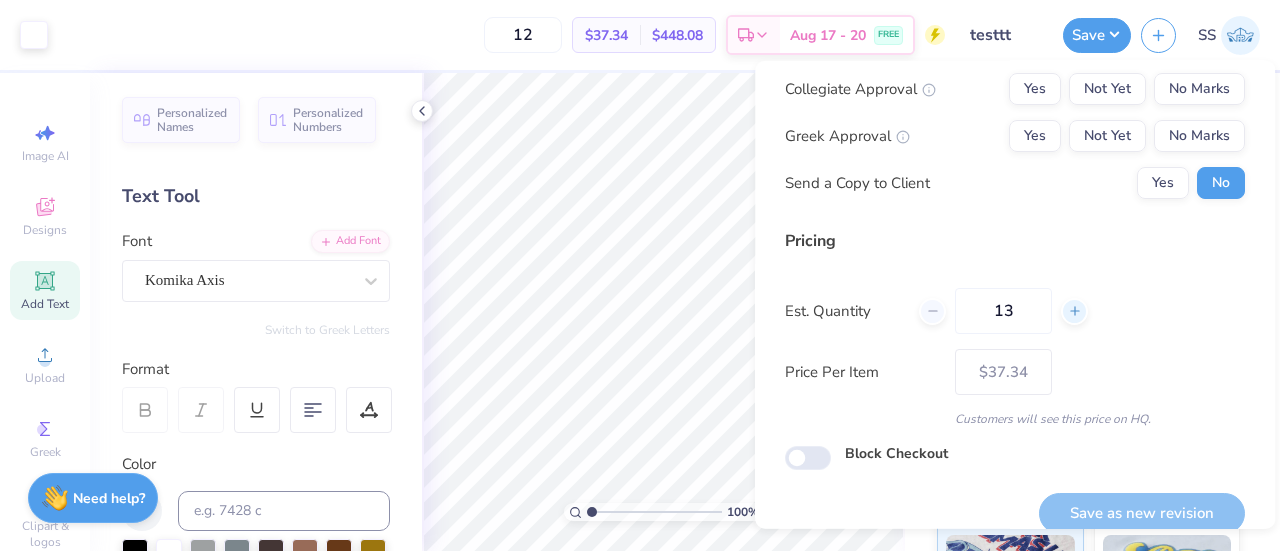 type on "13" 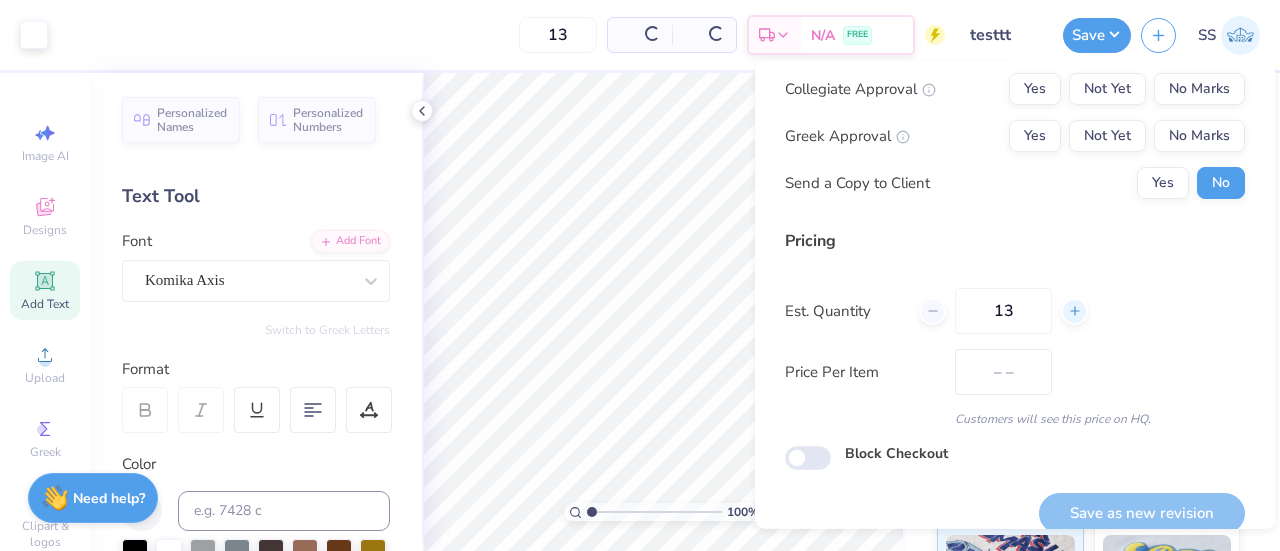 scroll, scrollTop: 0, scrollLeft: 0, axis: both 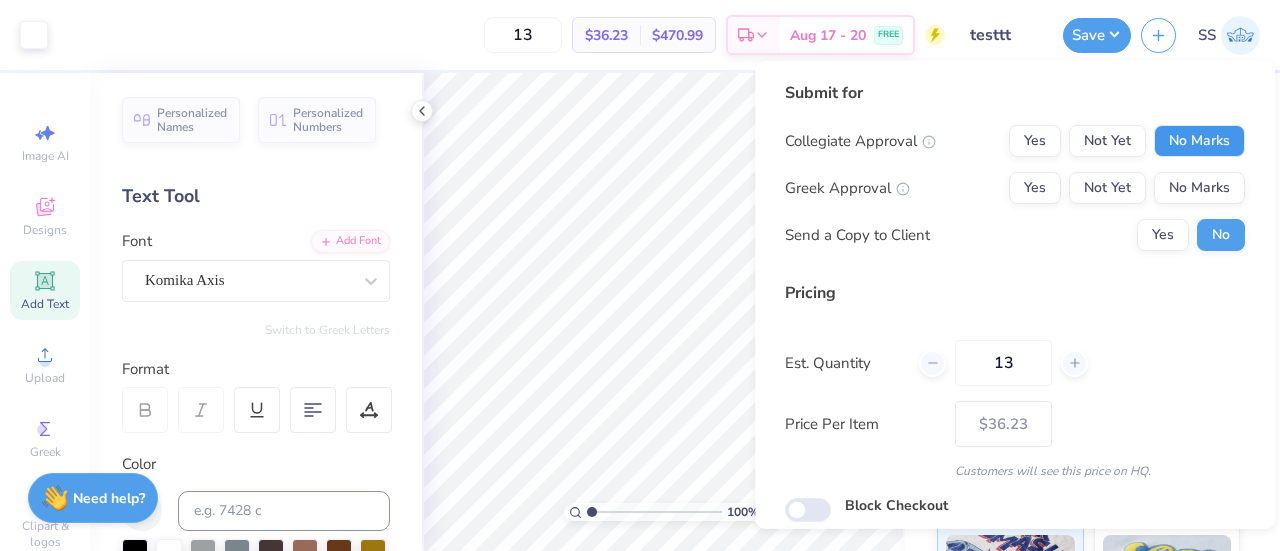 click on "No Marks" at bounding box center (1199, 141) 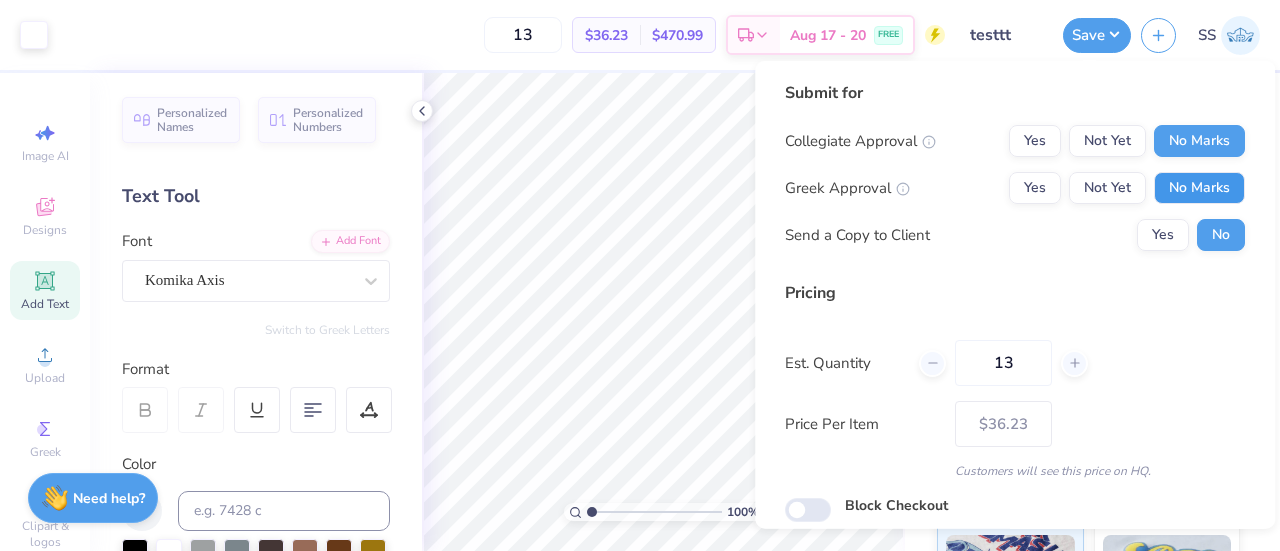 click on "No Marks" at bounding box center [1199, 188] 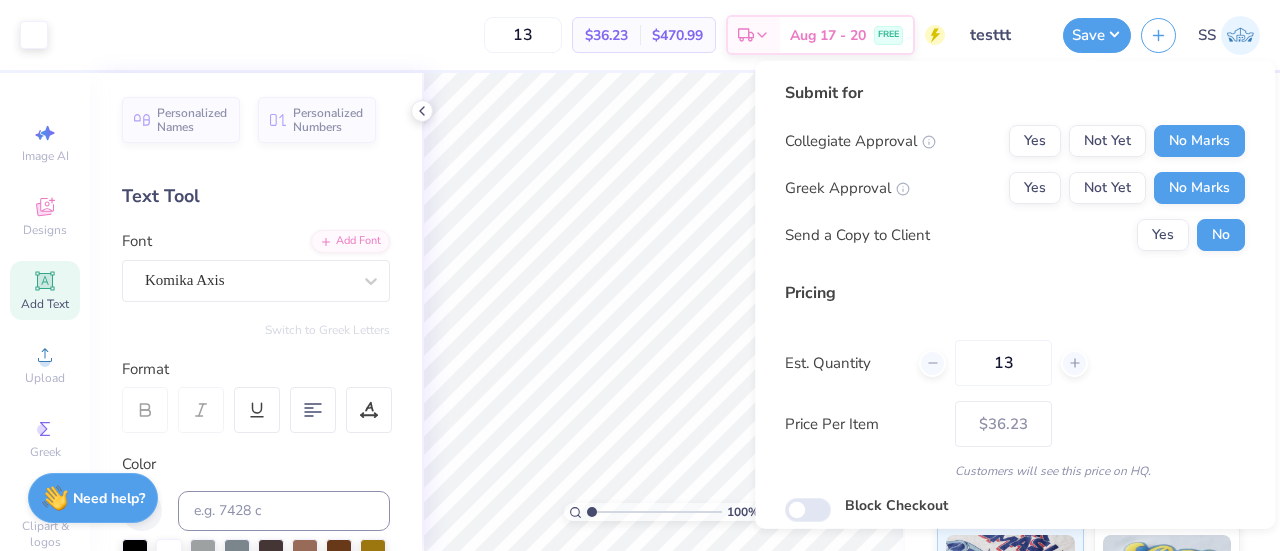 scroll, scrollTop: 74, scrollLeft: 0, axis: vertical 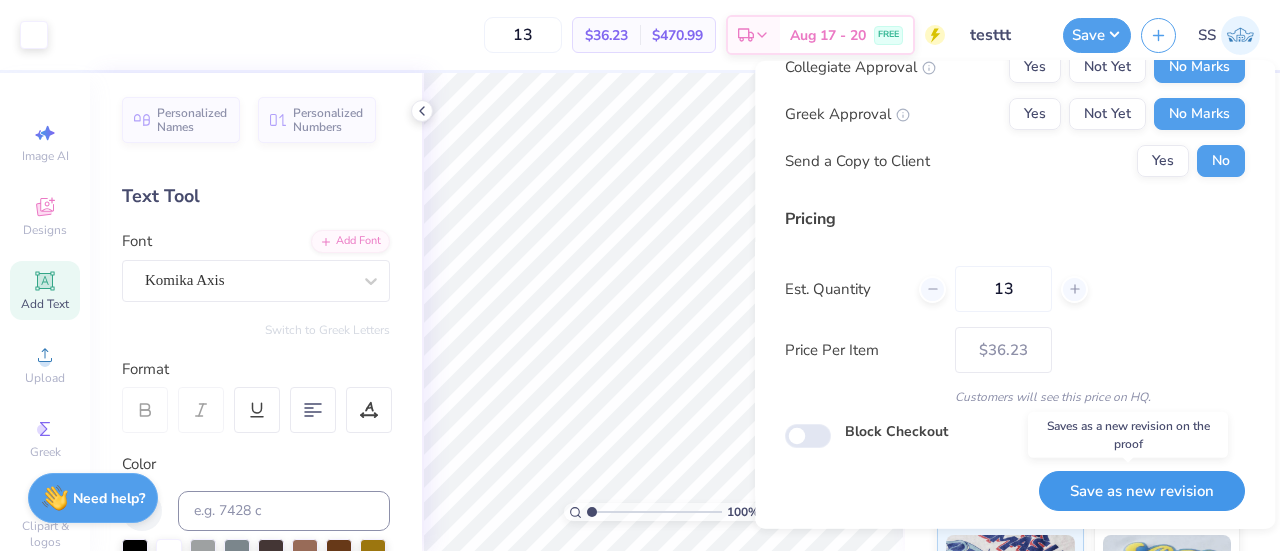 click on "Save as new revision" at bounding box center (1142, 490) 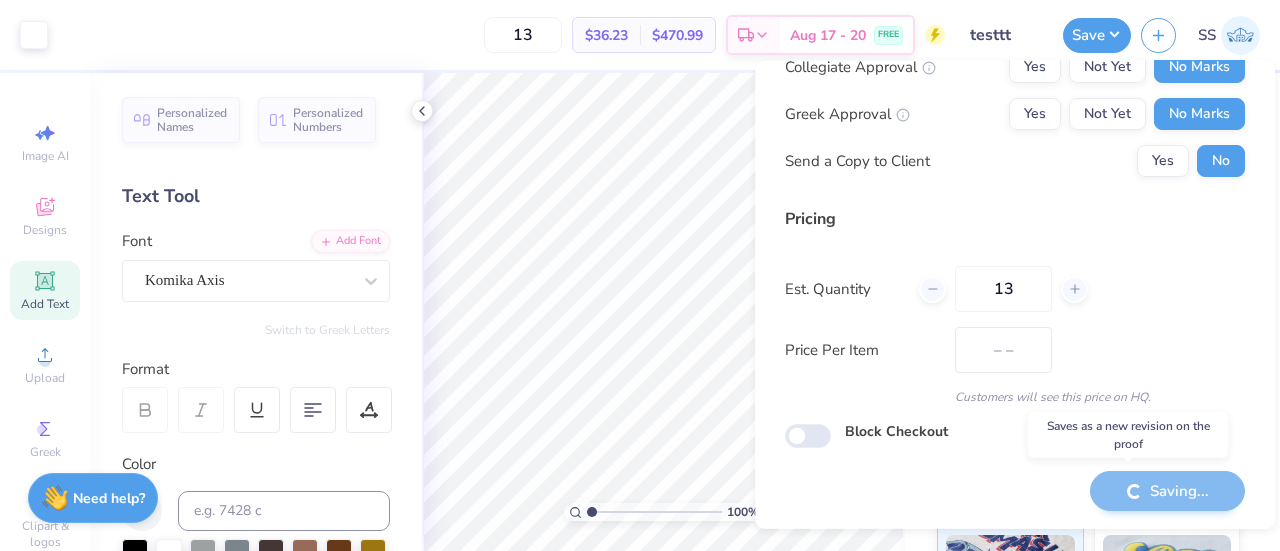 type on "$36.23" 